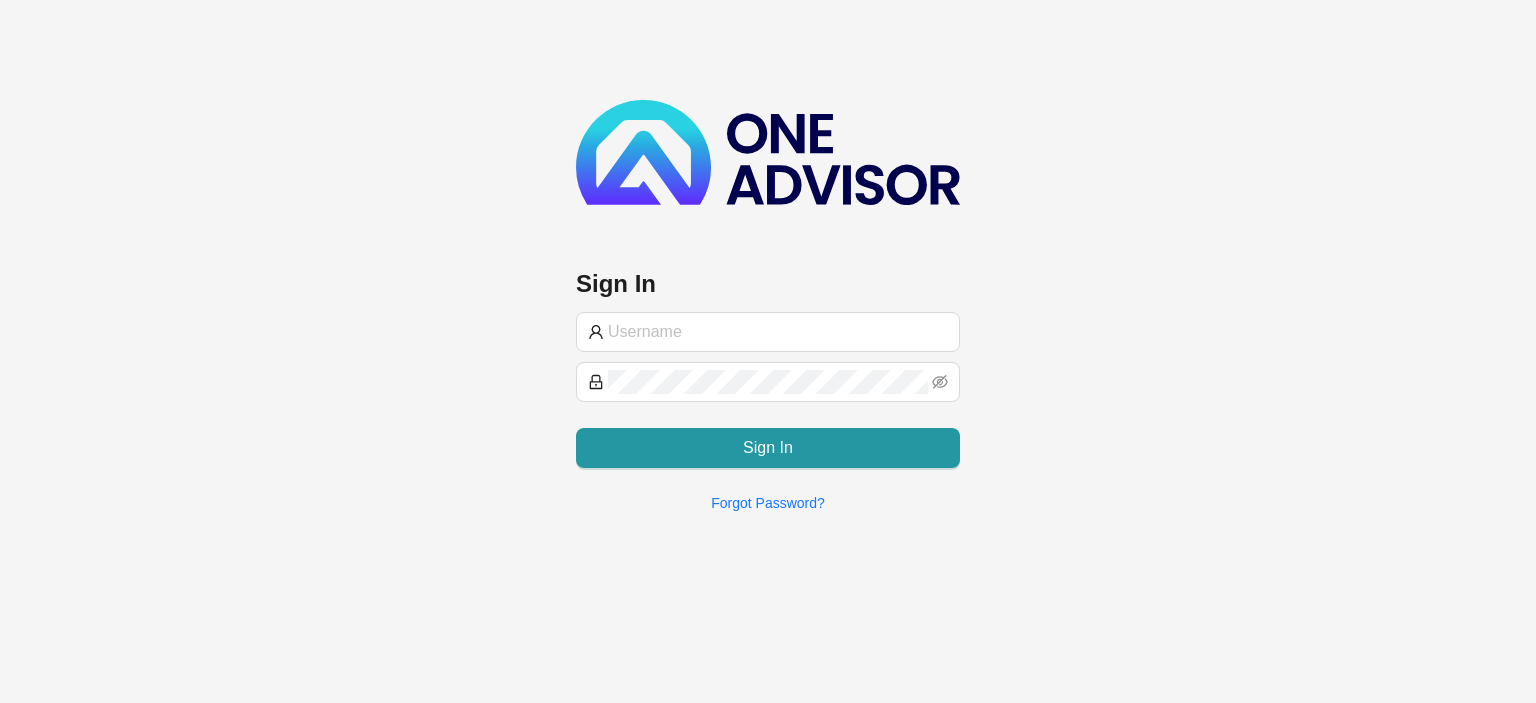 scroll, scrollTop: 0, scrollLeft: 0, axis: both 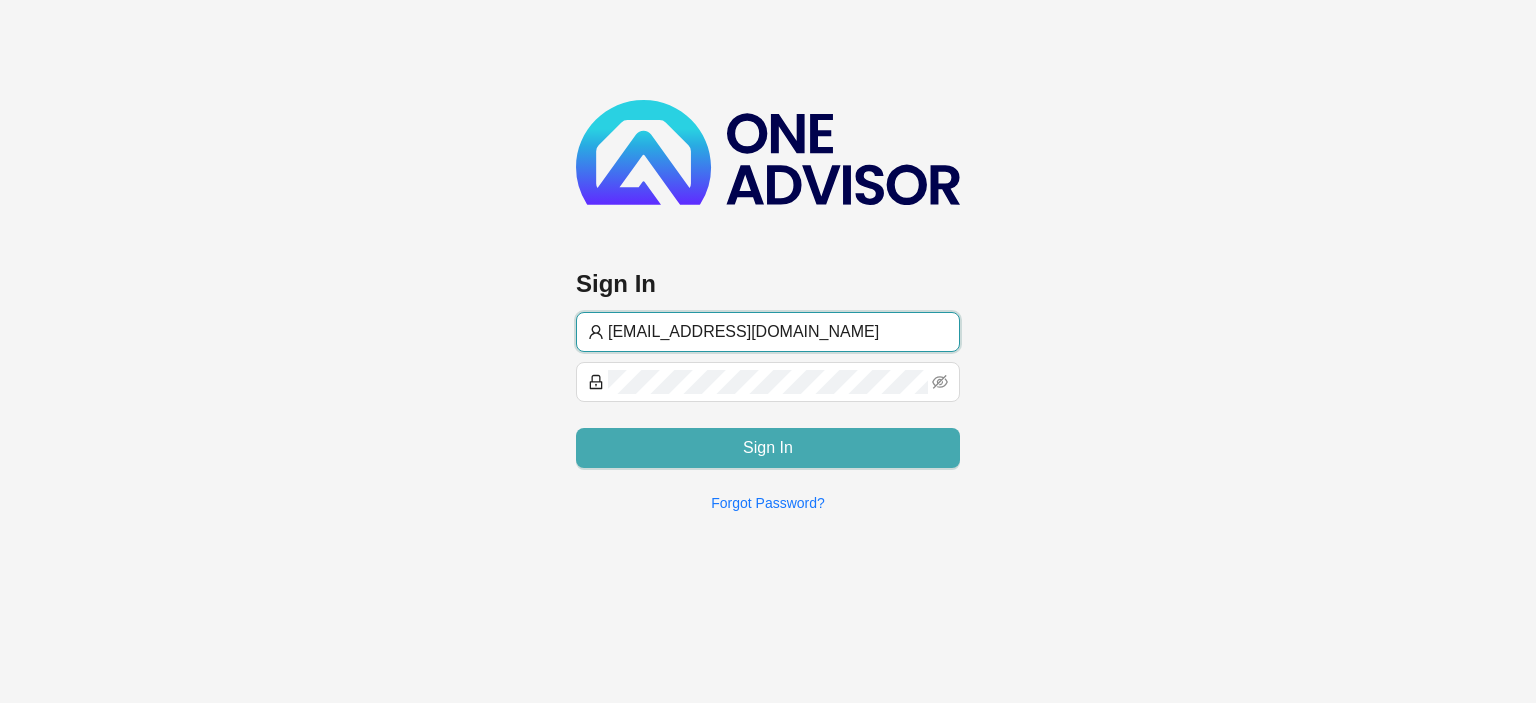 type on "[EMAIL_ADDRESS][DOMAIN_NAME]" 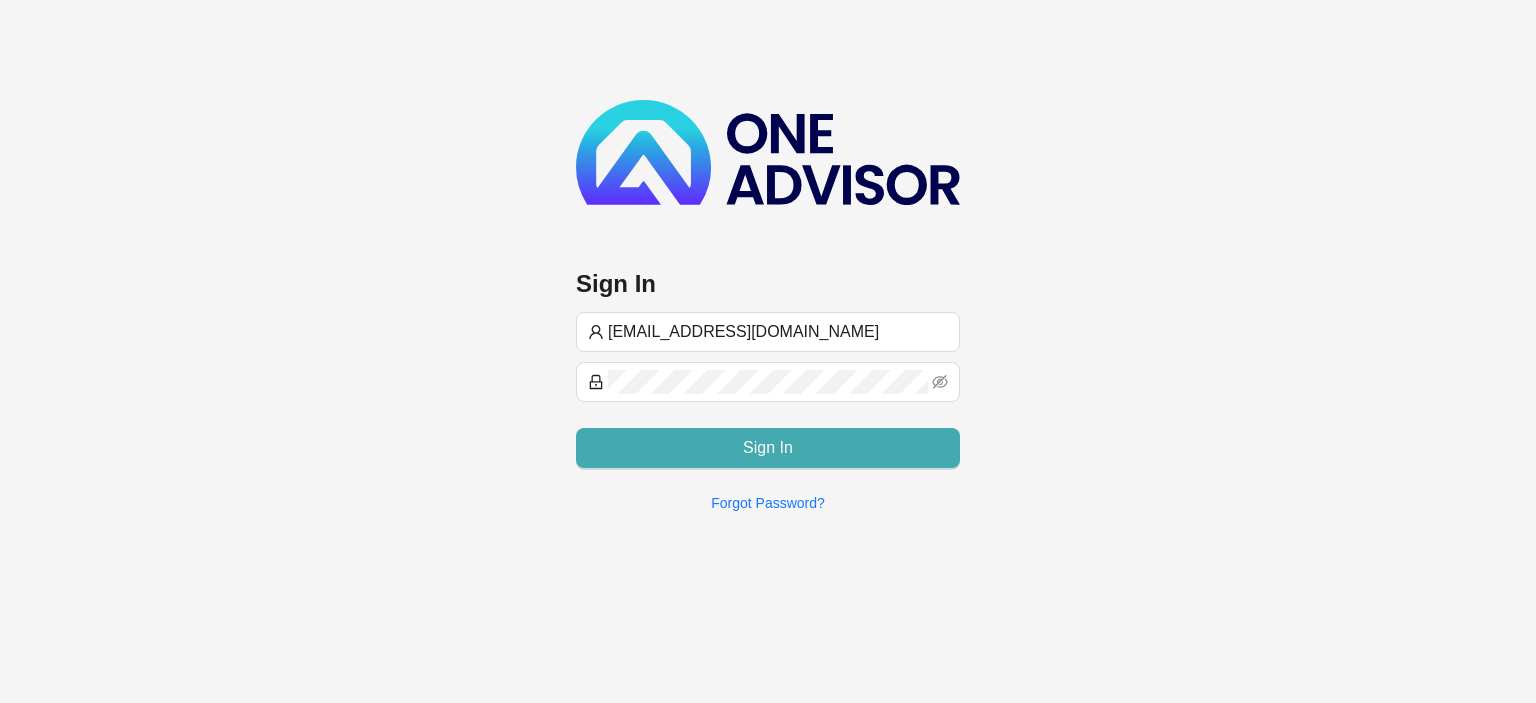 click on "Sign In" at bounding box center [768, 448] 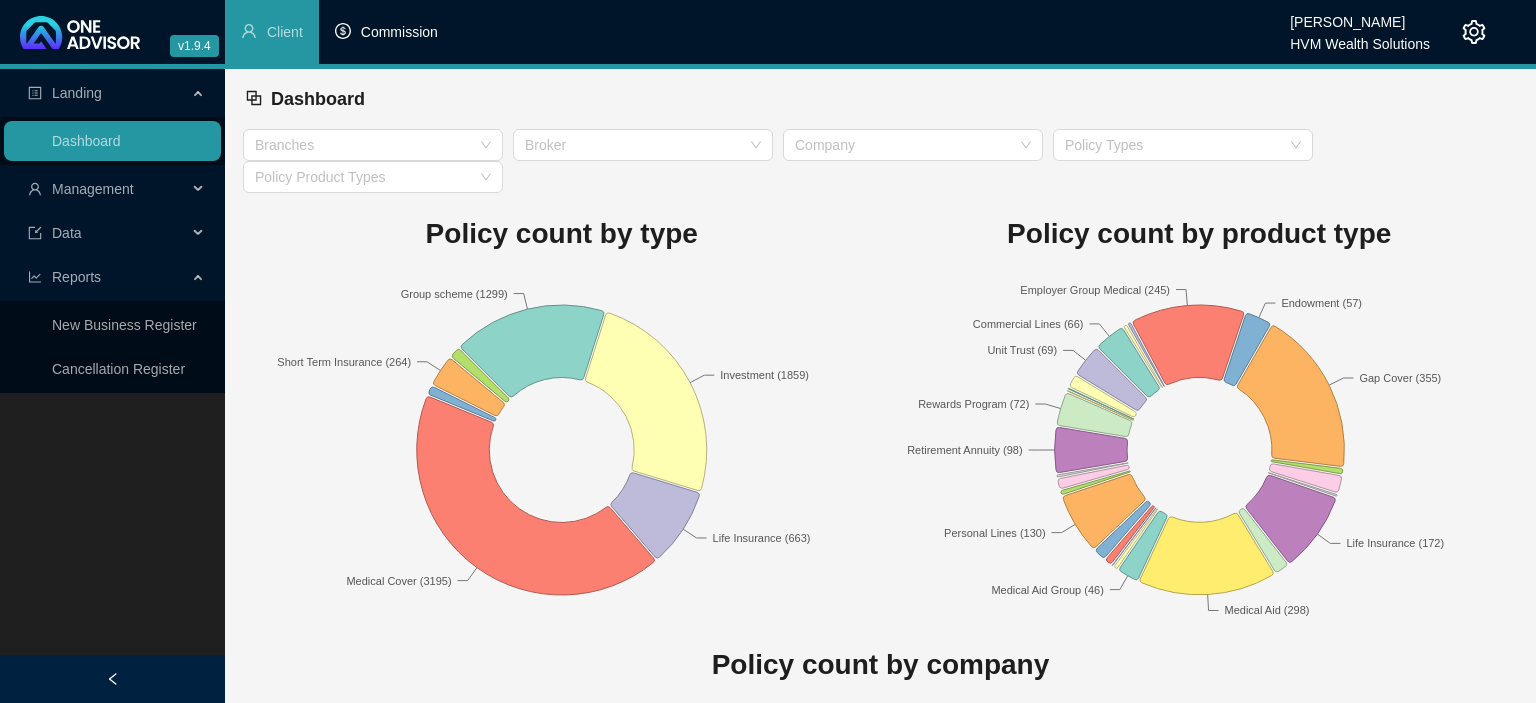 click on "Commission" at bounding box center [399, 32] 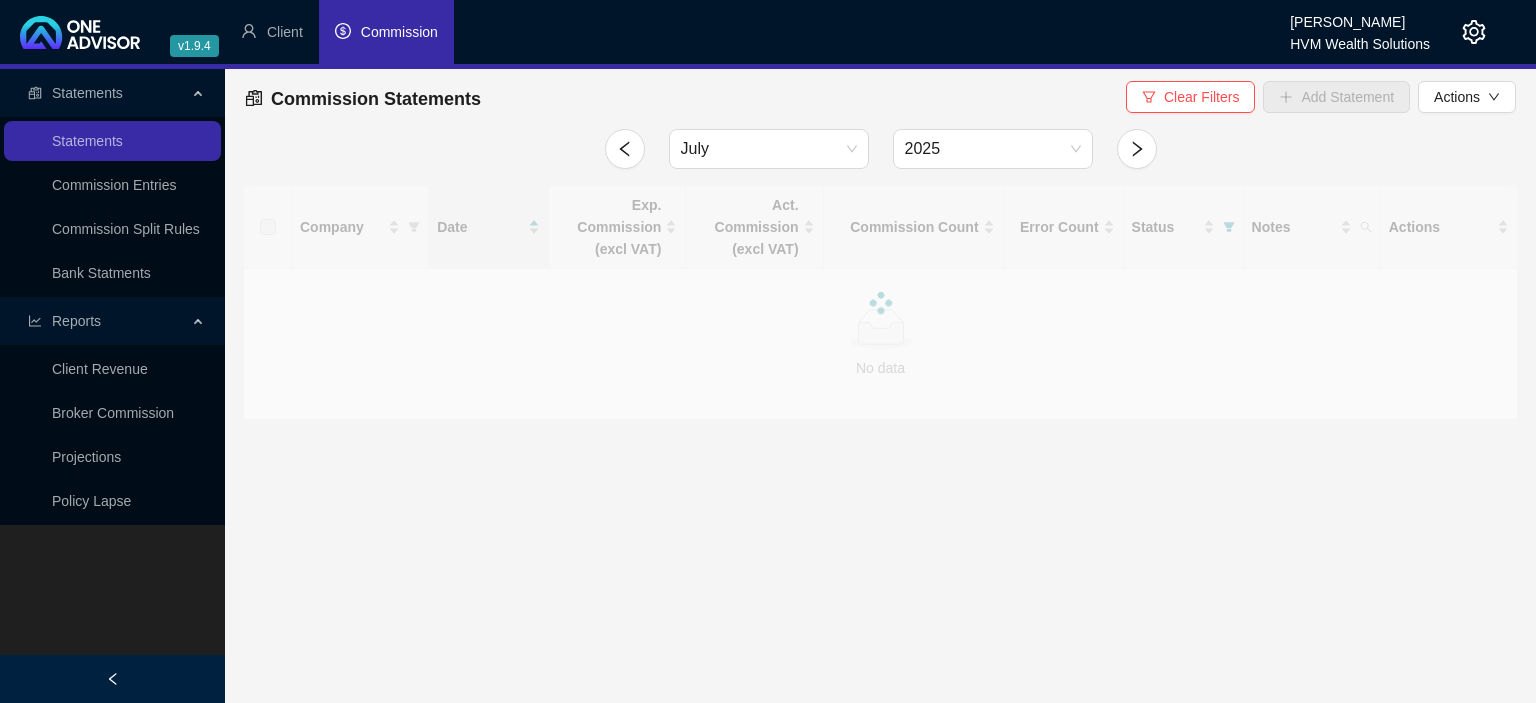 click on "Add Statement" at bounding box center (1347, 97) 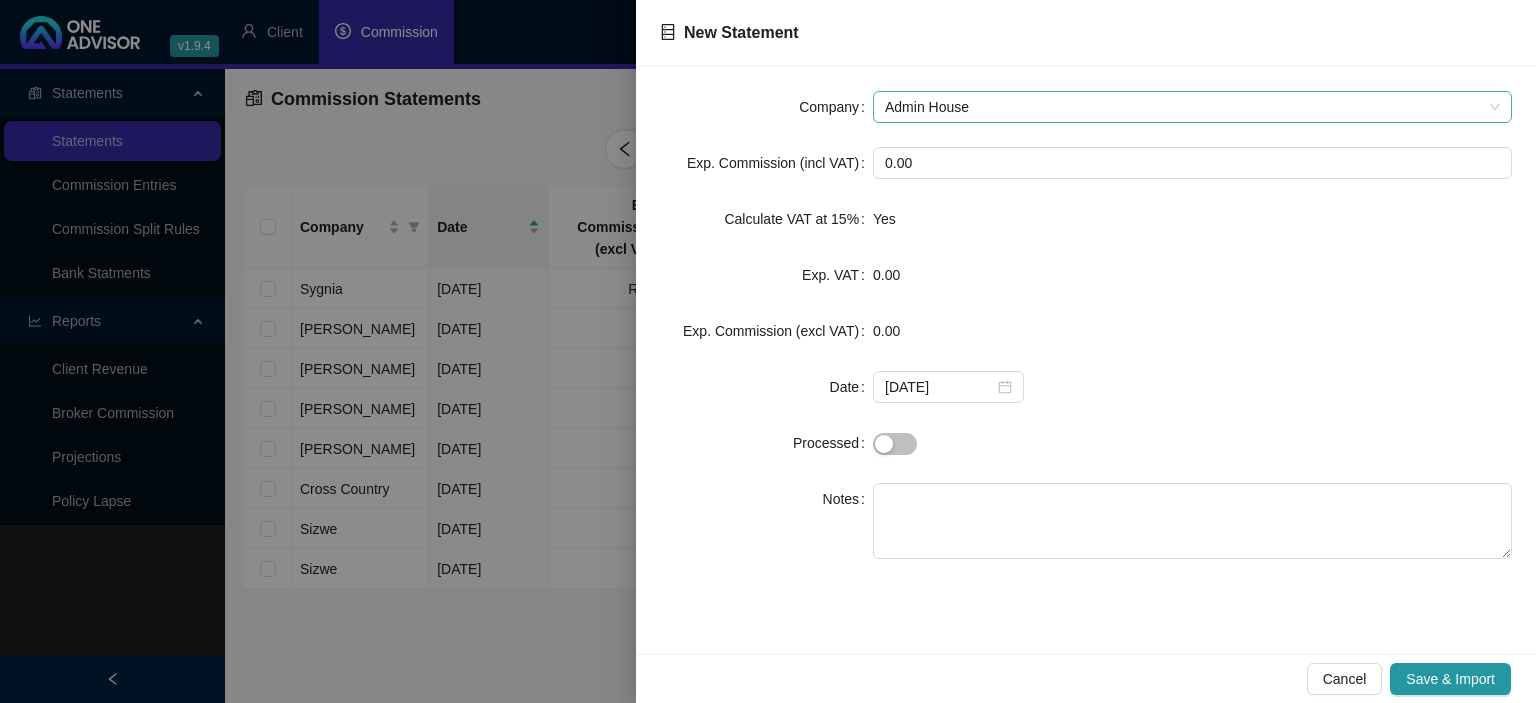click on "Admin House" at bounding box center (1192, 107) 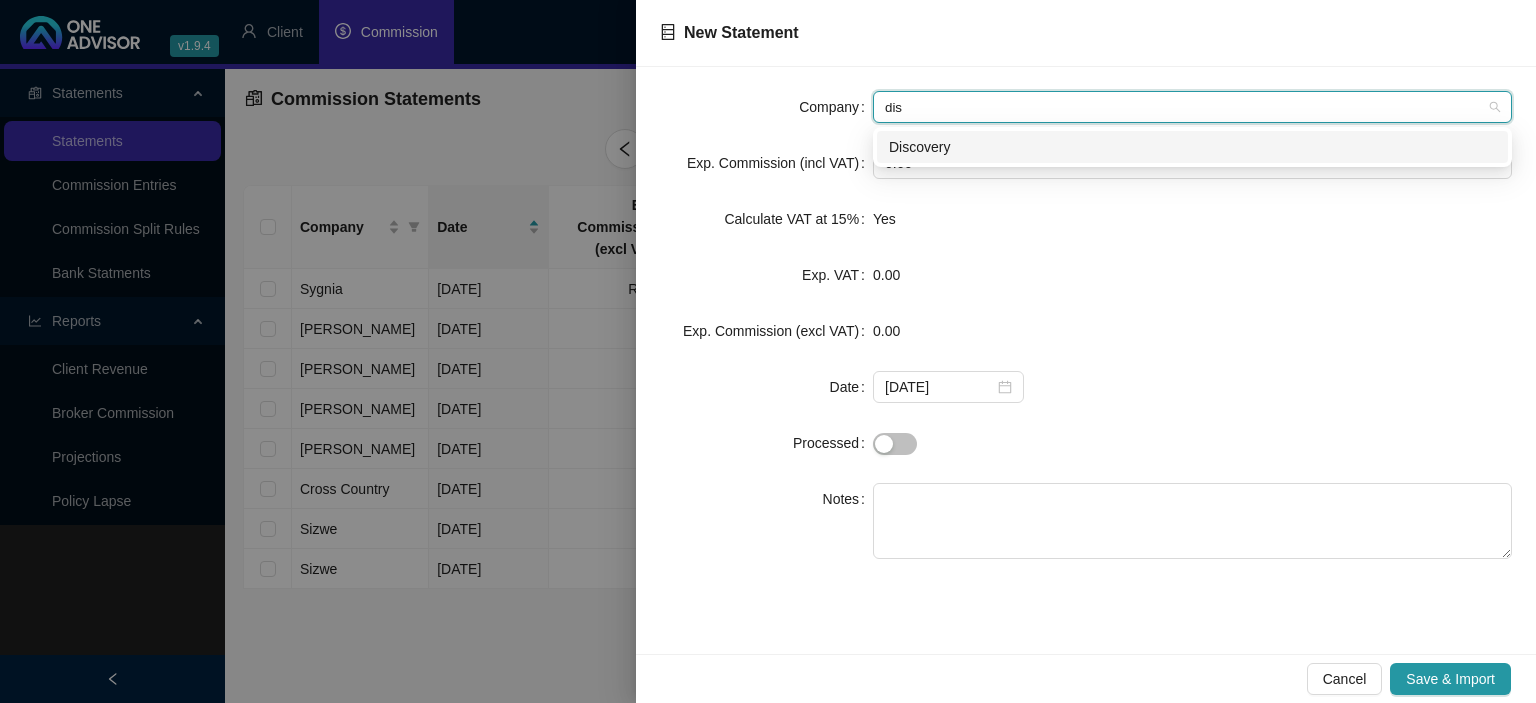 type on "disc" 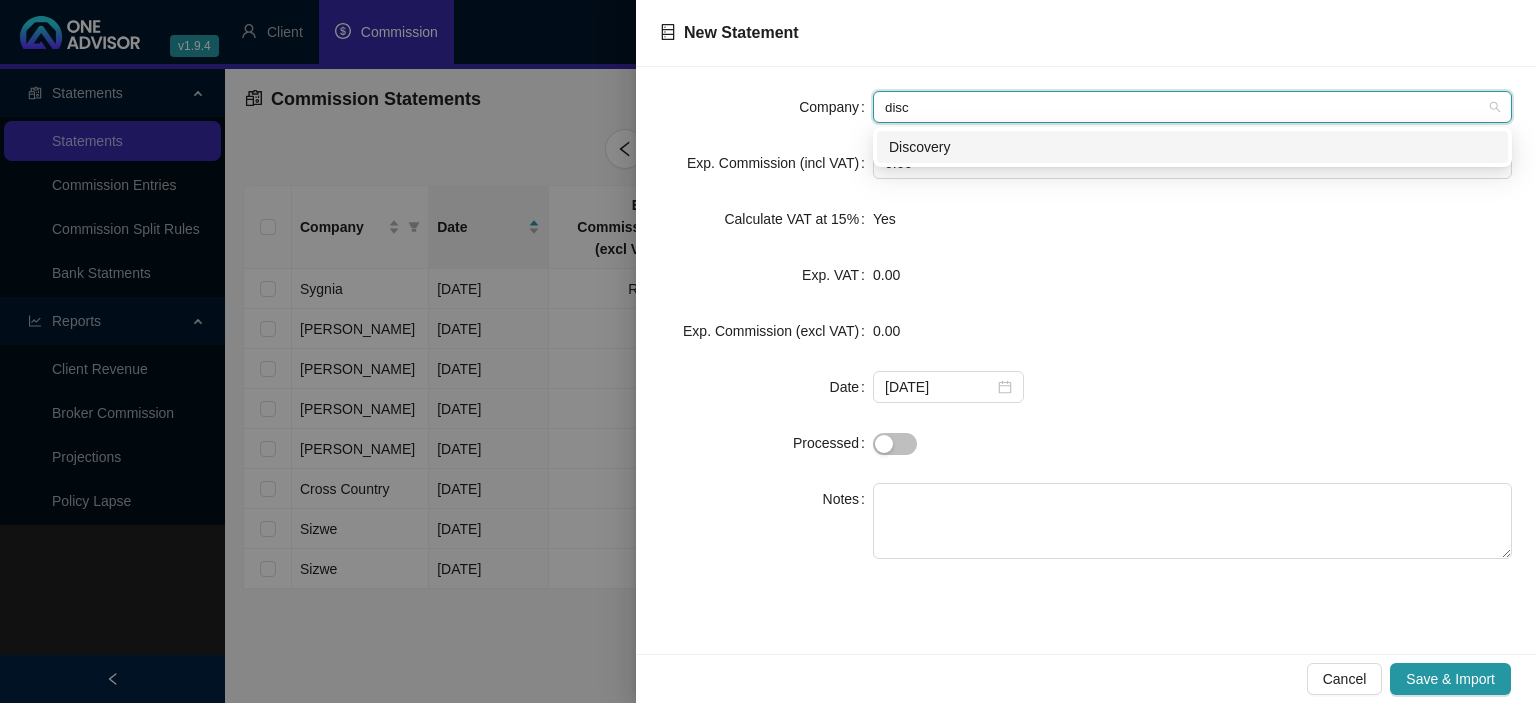 click on "Discovery" at bounding box center (1192, 147) 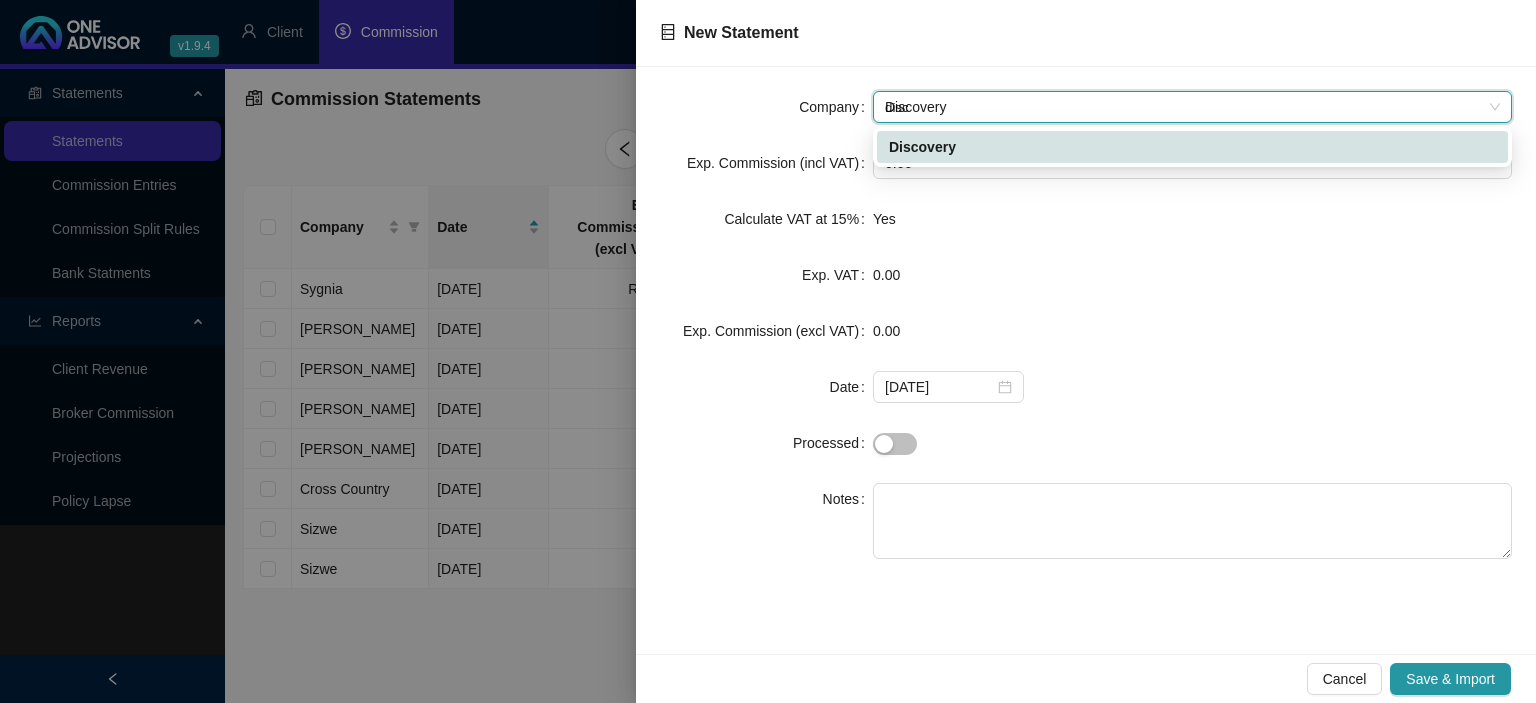 type 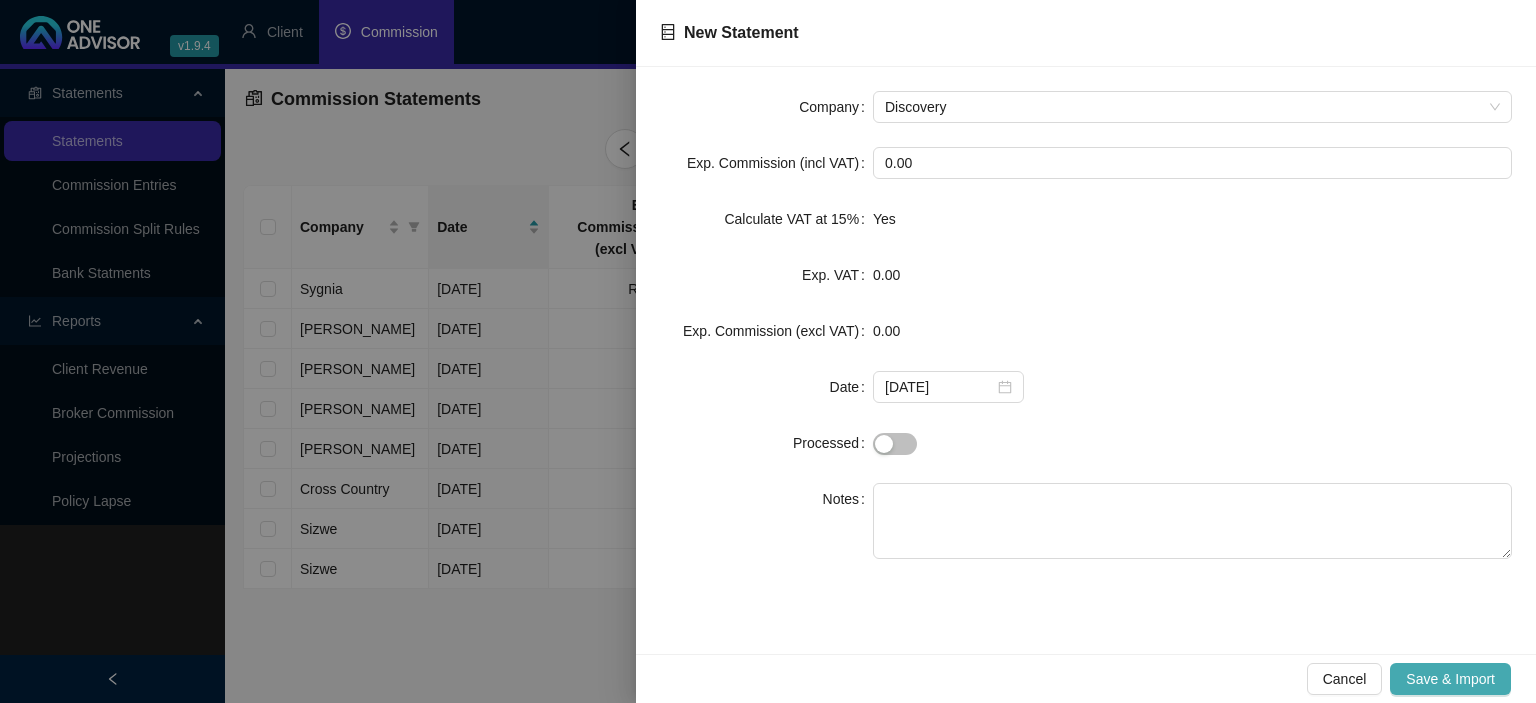 click on "Save & Import" at bounding box center (1450, 679) 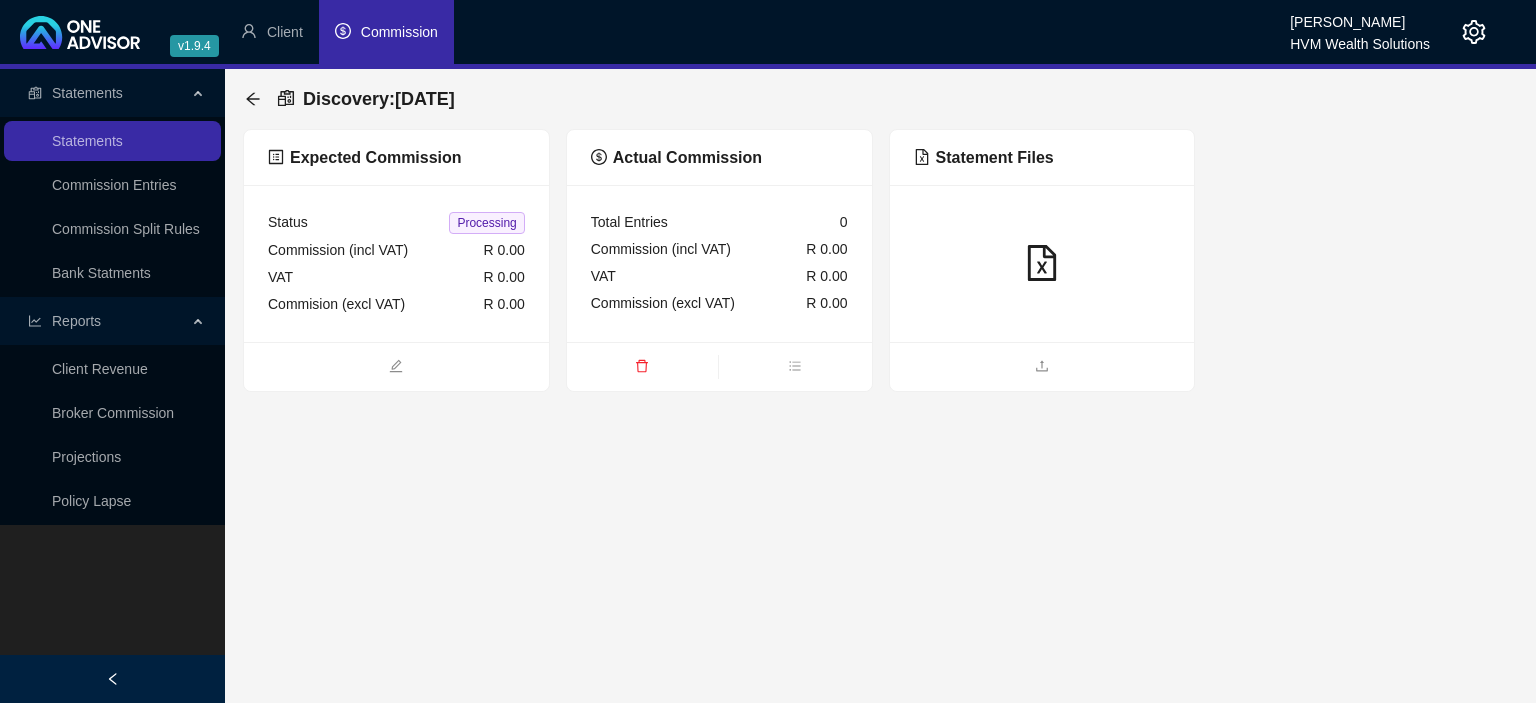 click on "Discovery :  [DATE] Expected Commission Status Processing Commission (incl VAT) R 0.00 VAT R 0.00 Commision (excl VAT) R 0.00 Actual Commission Total Entries 0 Commission (incl VAT) R 0.00 VAT R 0.00 Commission (excl VAT) R 0.00 Statement Files" at bounding box center (880, 230) 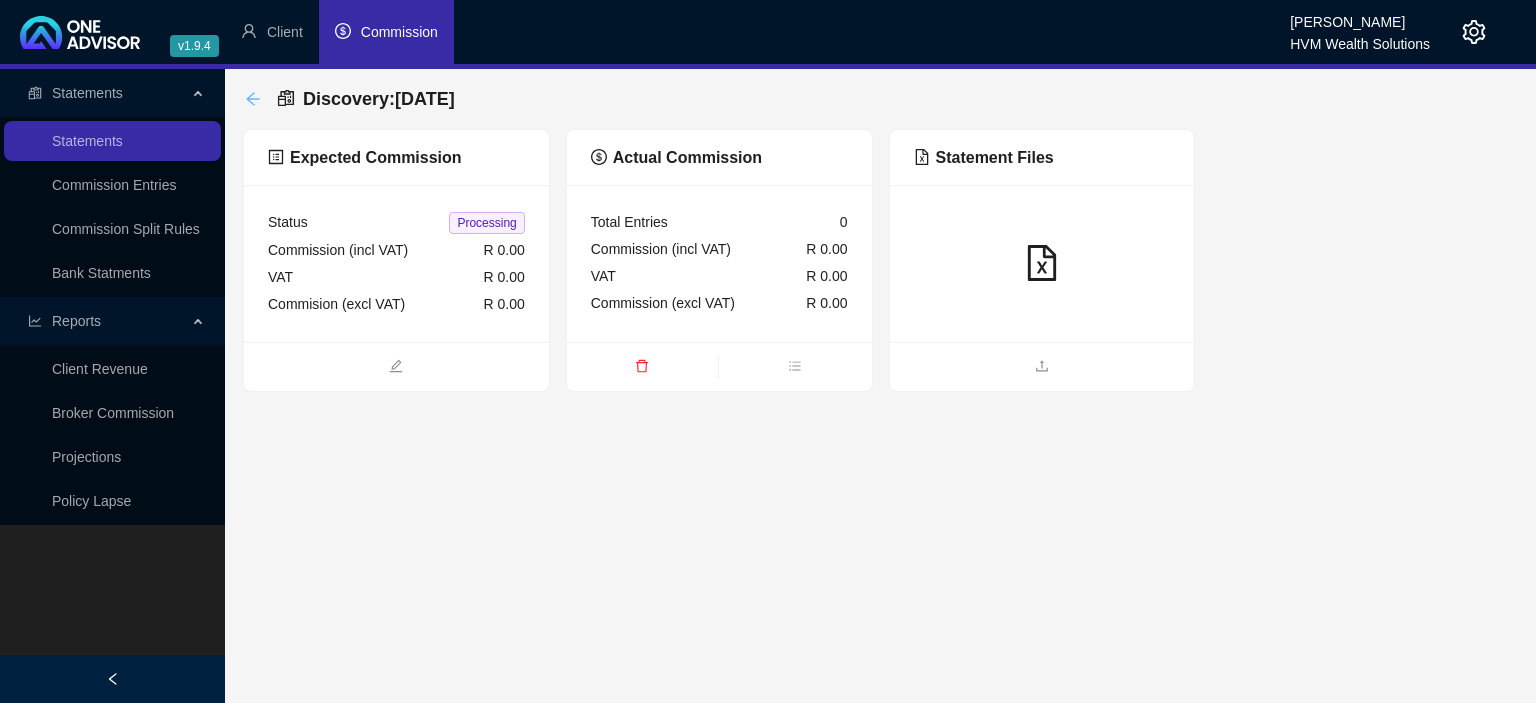 click 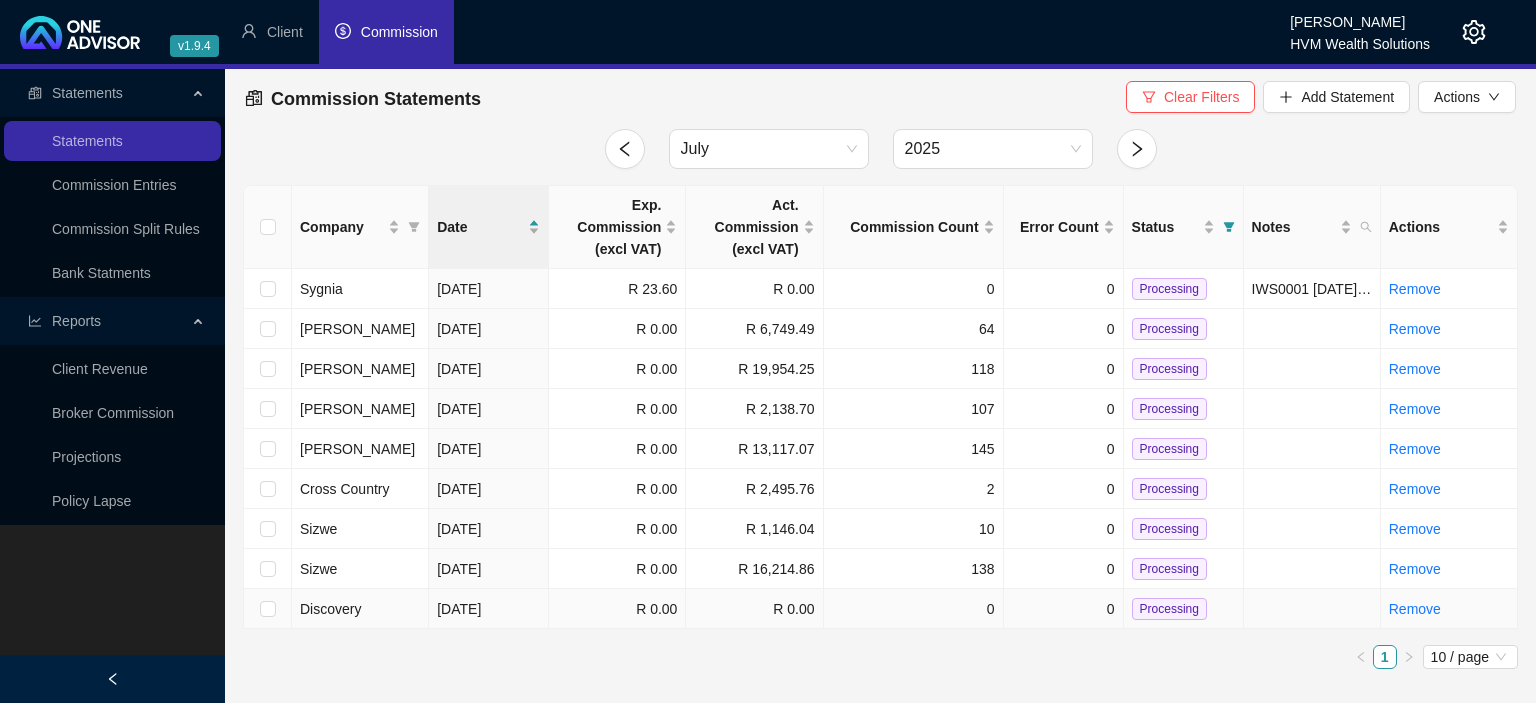 click on "Discovery" at bounding box center [360, 609] 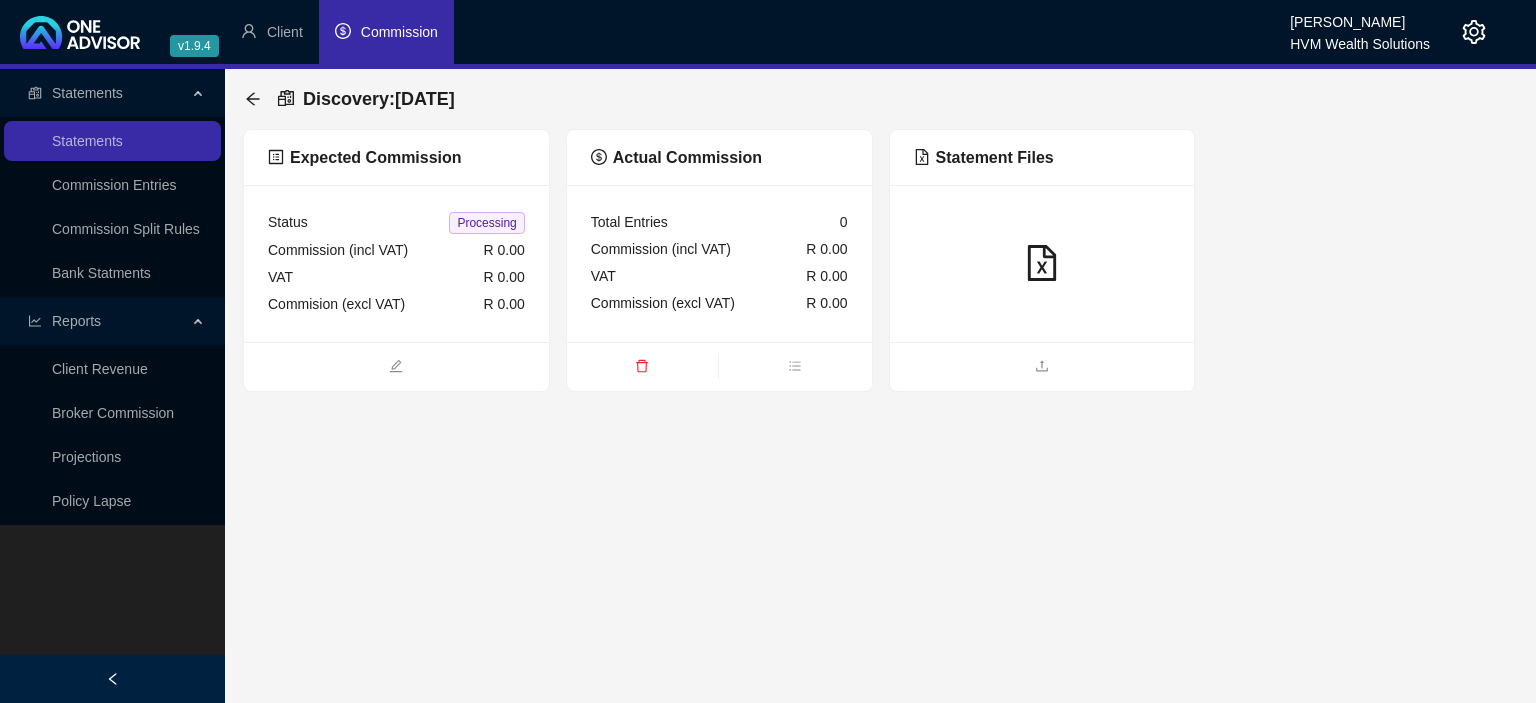 click on "Status Processing Commission (incl VAT) R 0.00 VAT R 0.00 Commision (excl VAT) R 0.00" at bounding box center (396, 263) 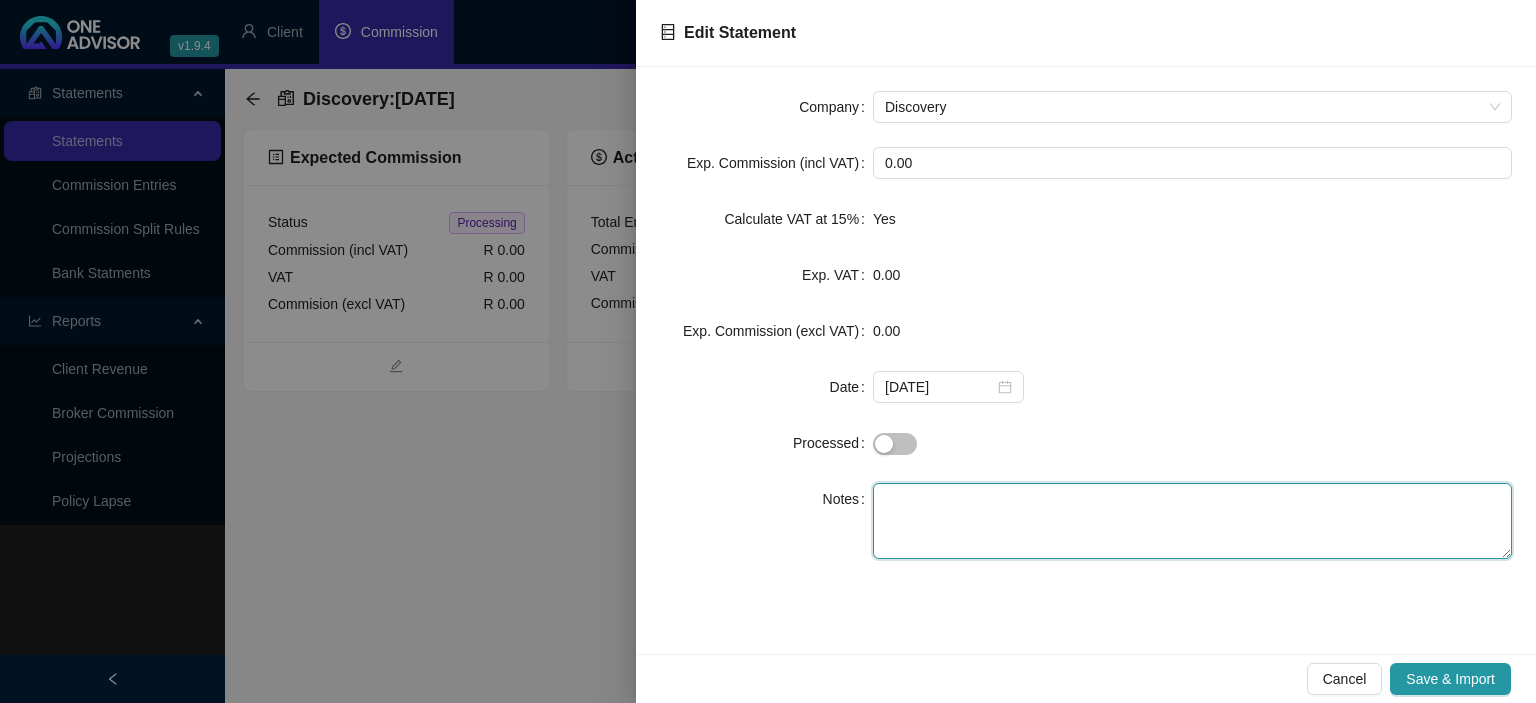 click at bounding box center [1192, 521] 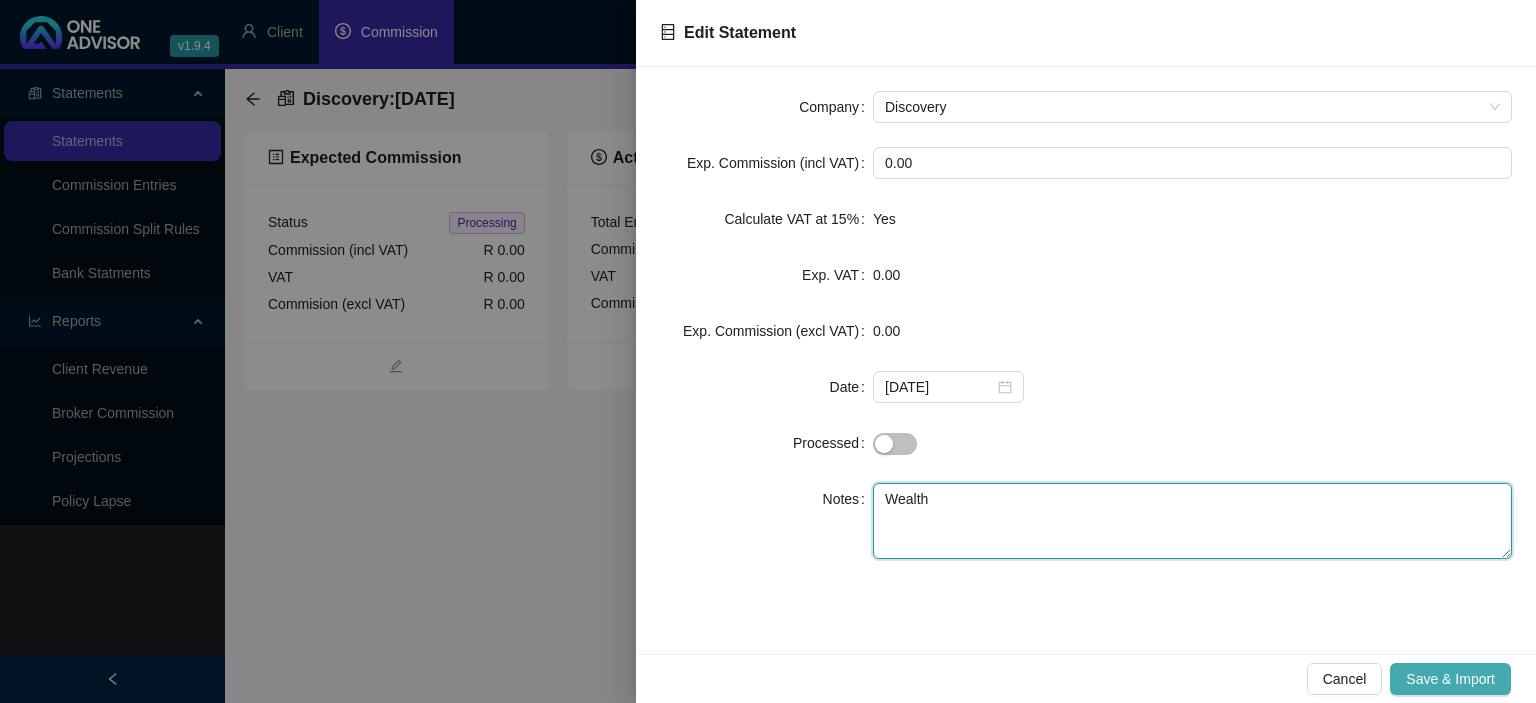 type on "Wealth" 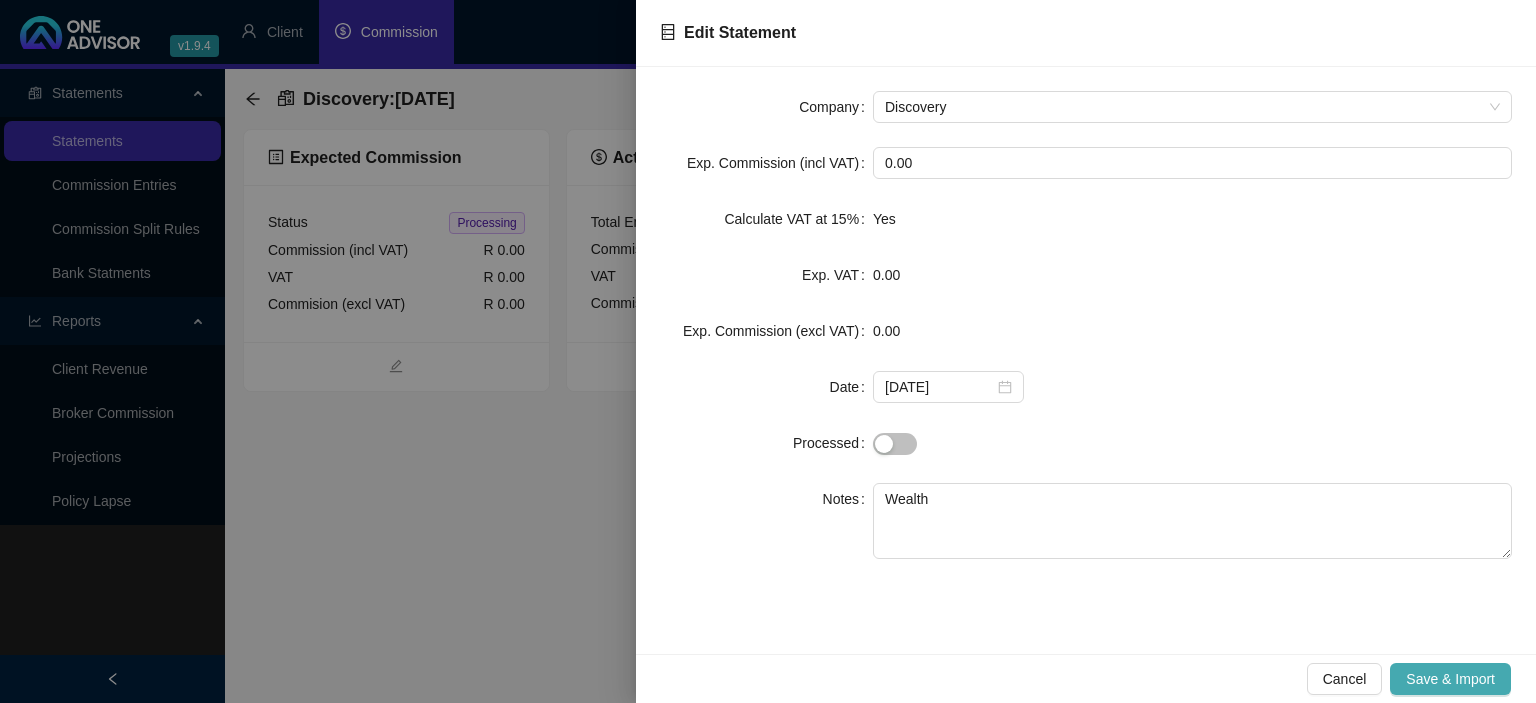 click on "Save & Import" at bounding box center (1450, 679) 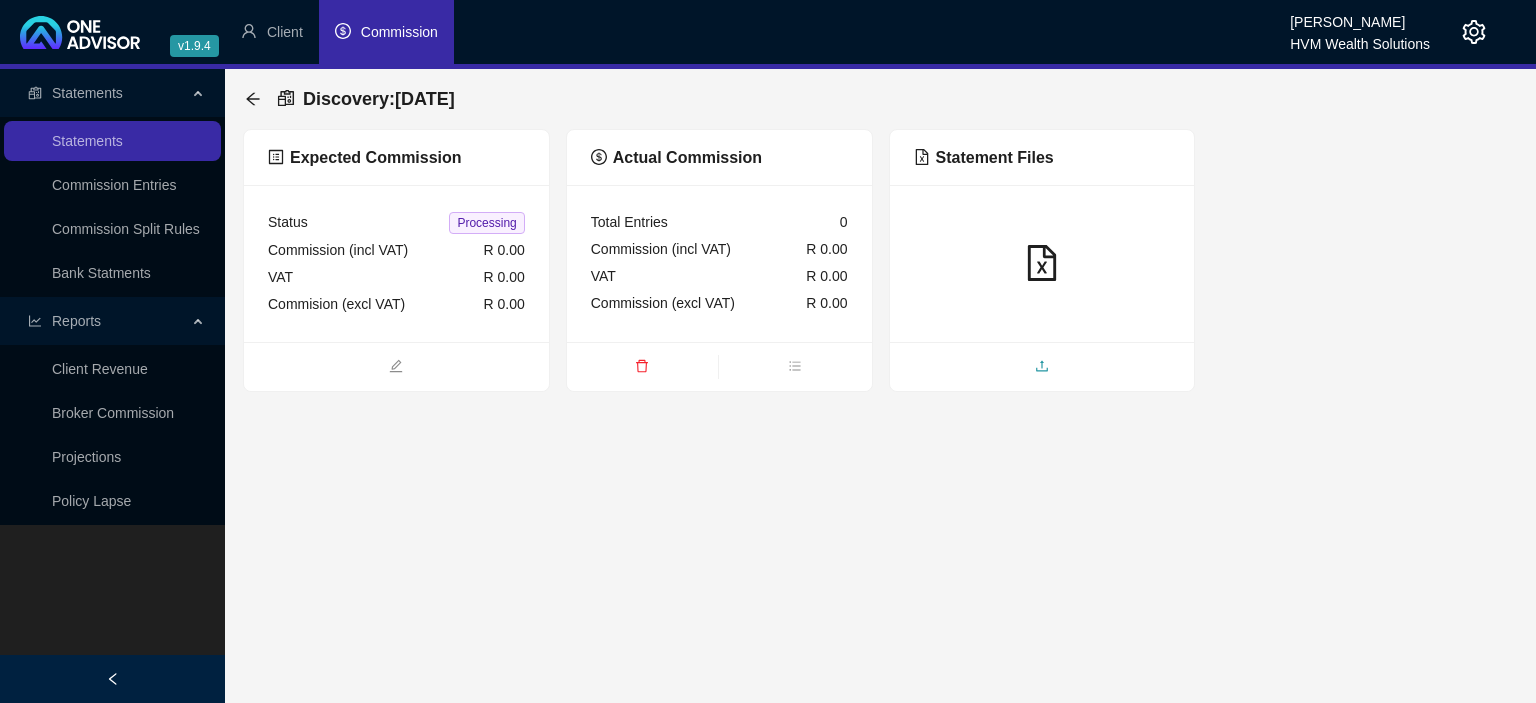 click at bounding box center (1042, 368) 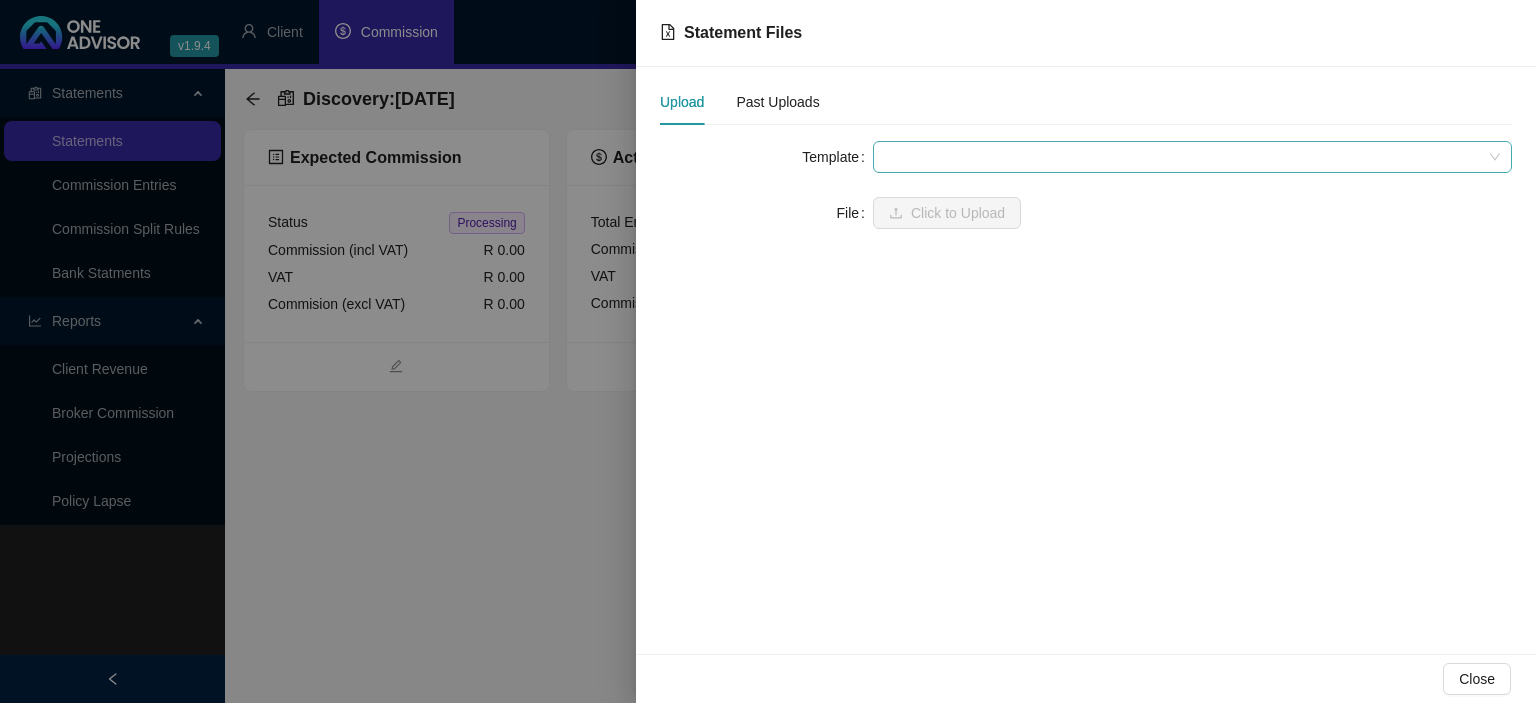 click at bounding box center (1192, 157) 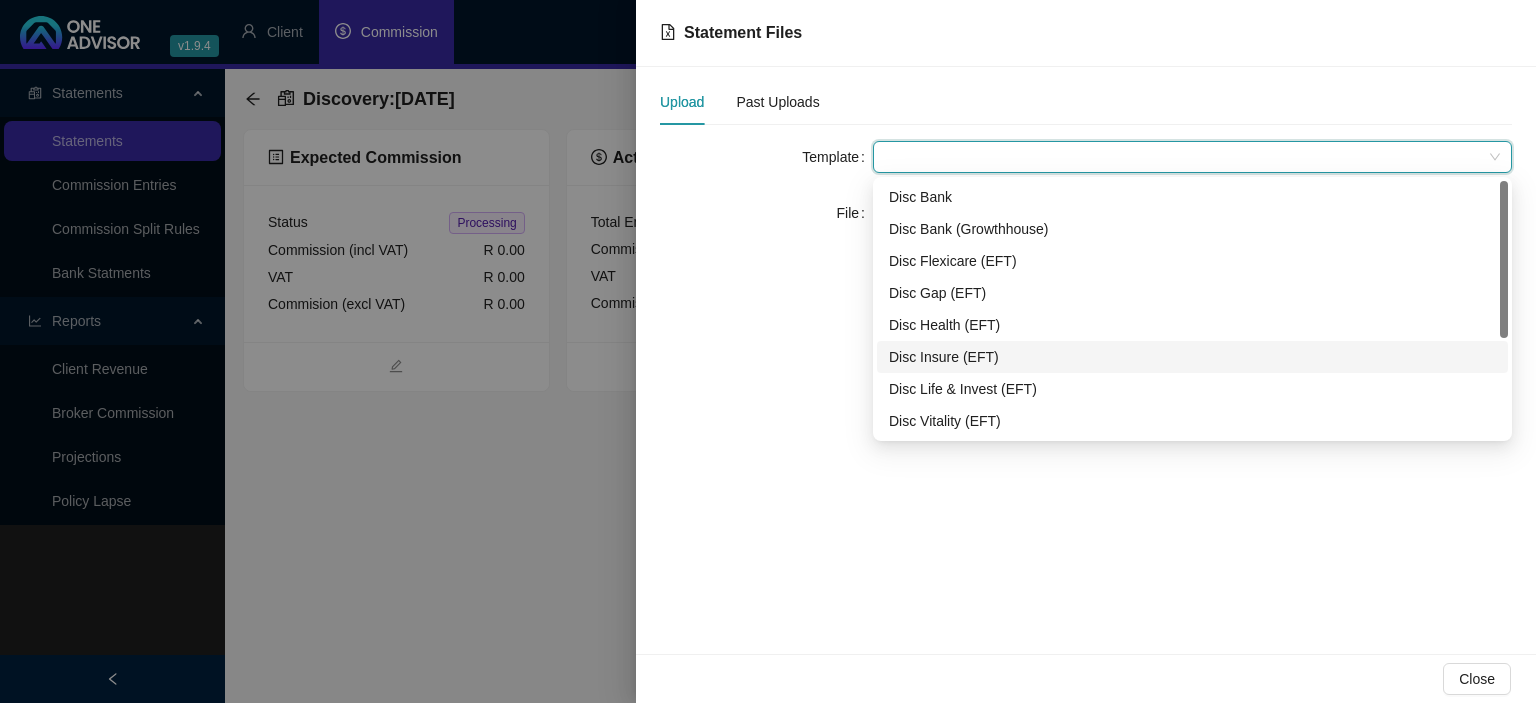 click on "Disc Insure (EFT)" at bounding box center (1192, 357) 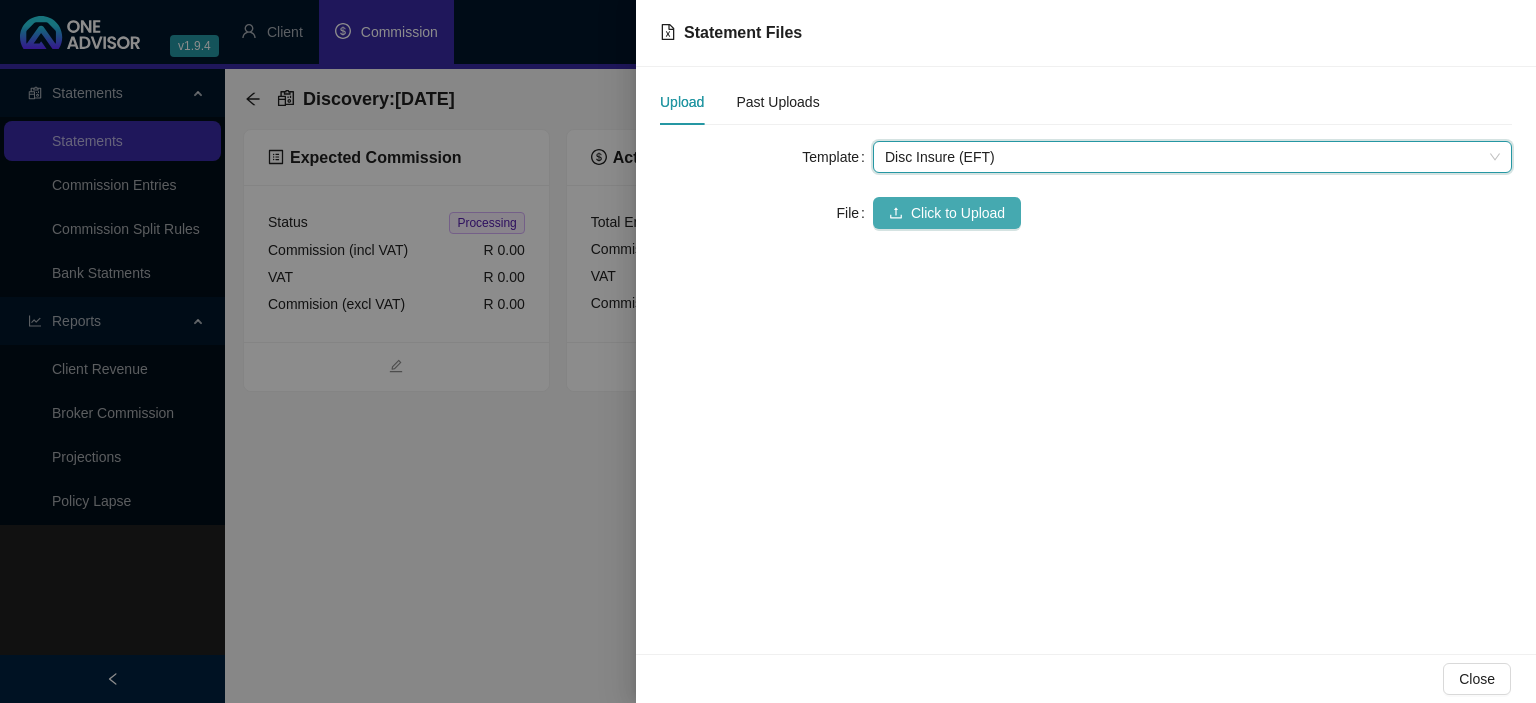 click on "Click to Upload" at bounding box center (958, 213) 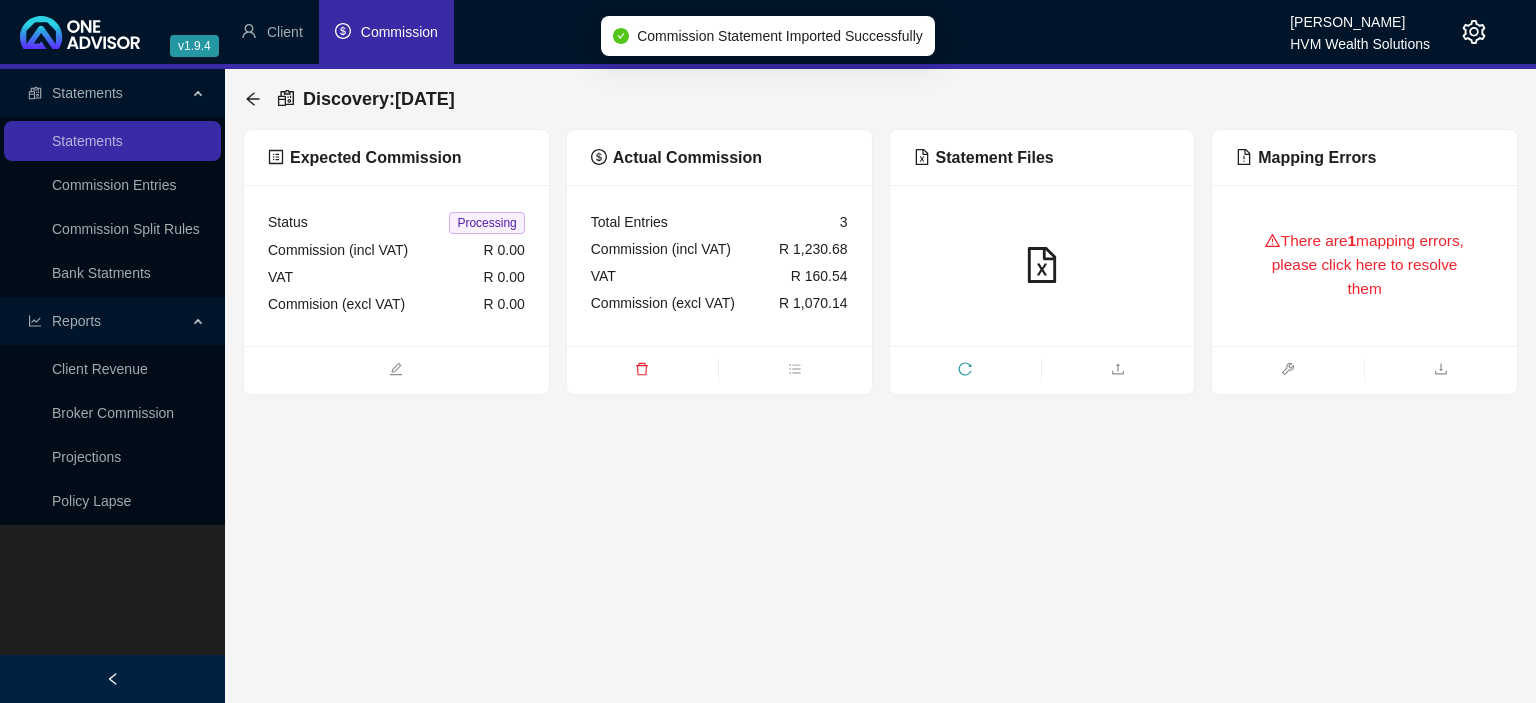 click on "There are  1  mapping errors, please click here to resolve them" at bounding box center (1364, 265) 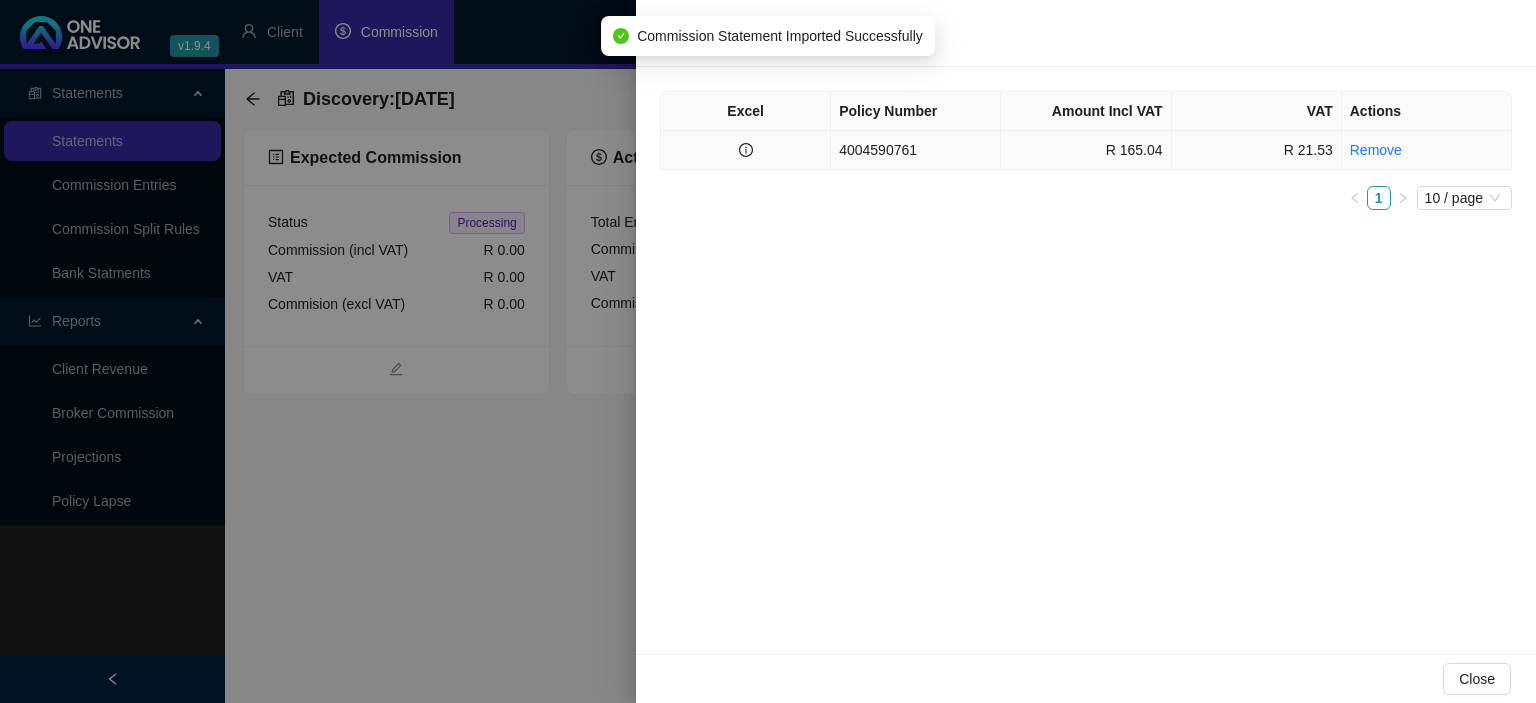 click on "4004590761" at bounding box center (916, 150) 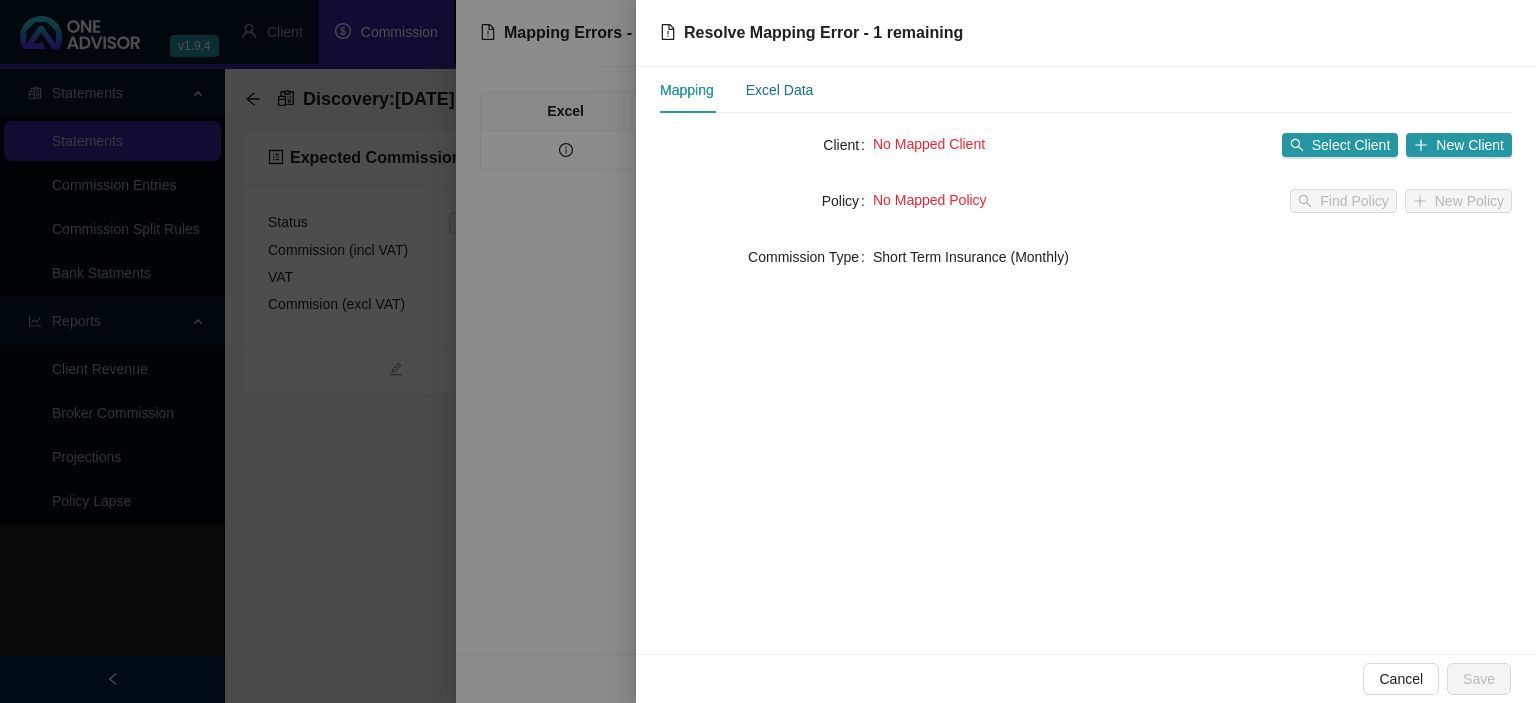 click on "Excel Data" at bounding box center (780, 90) 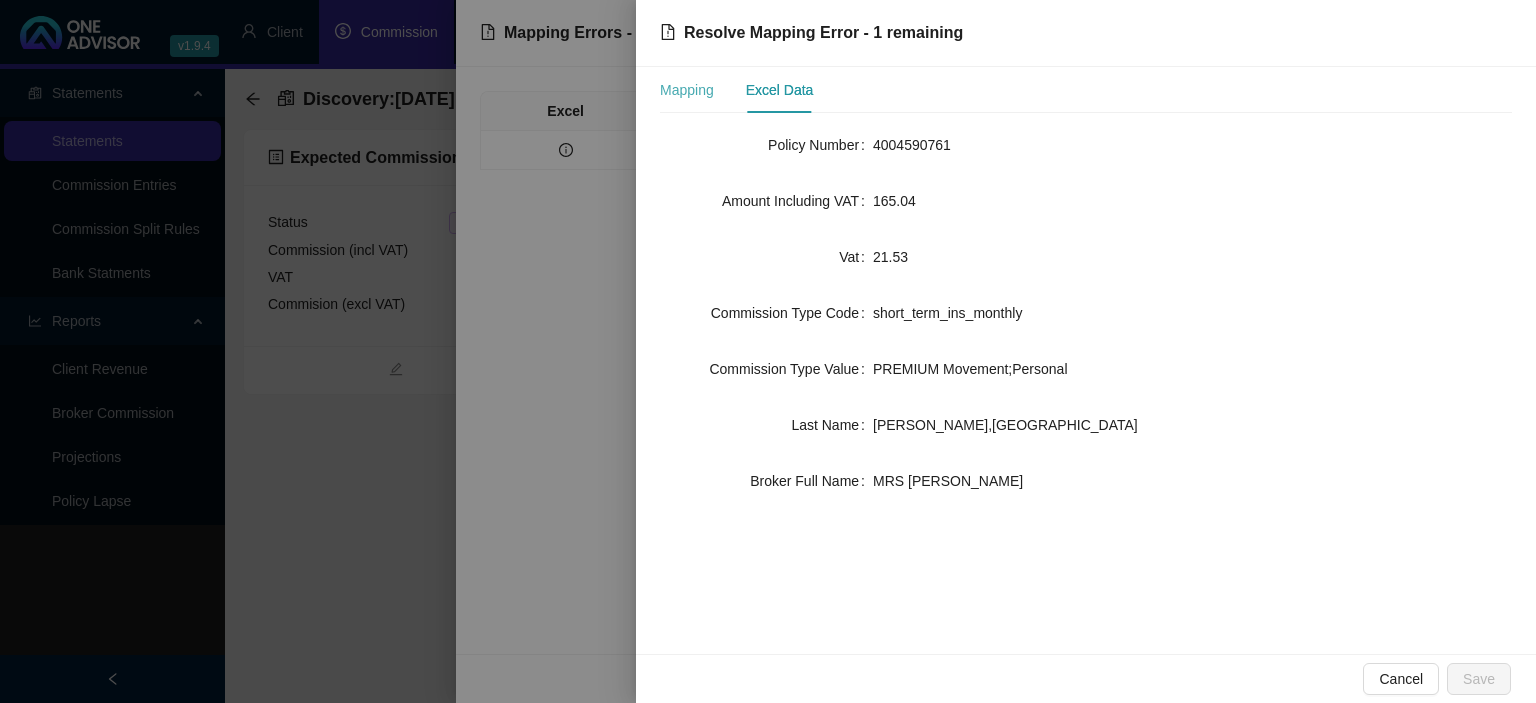 click on "Mapping" at bounding box center [687, 90] 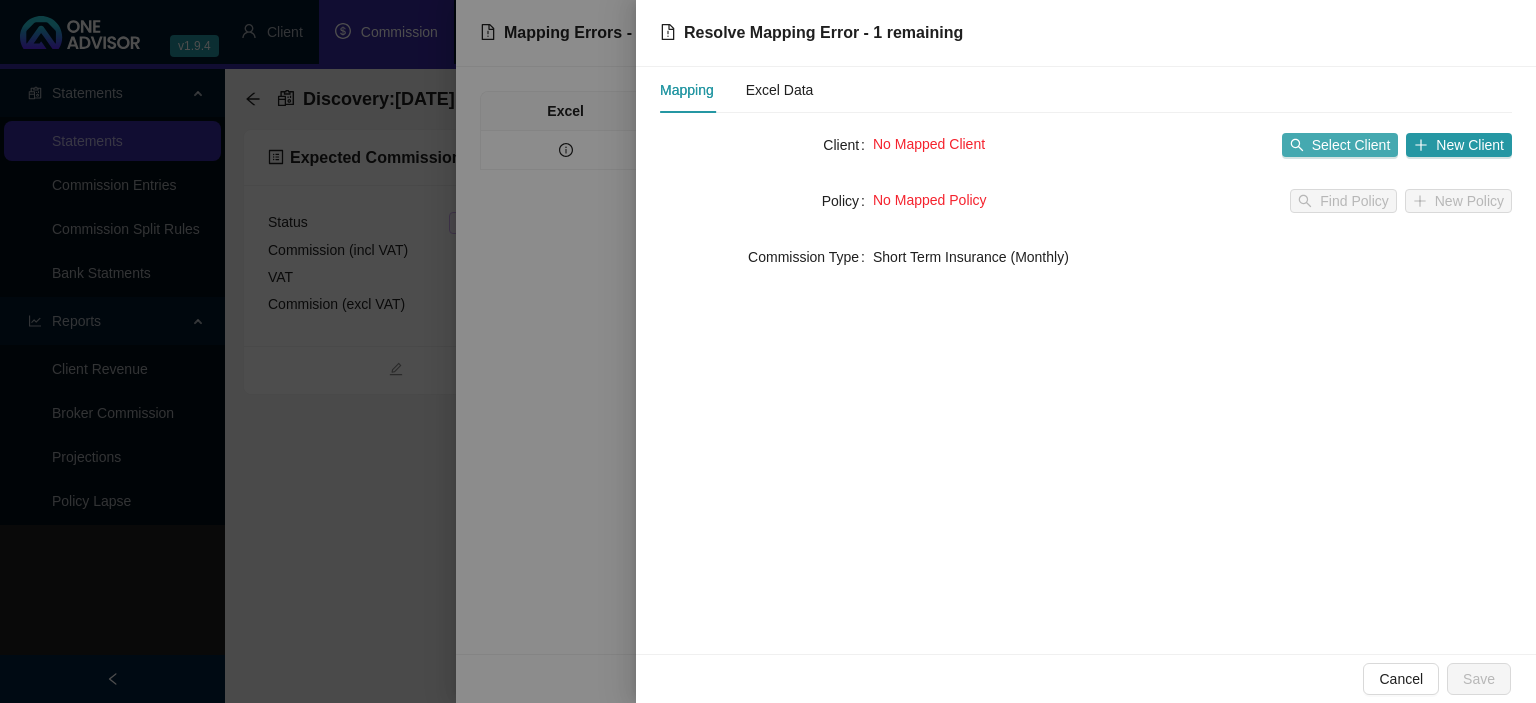 click on "Select Client" at bounding box center [1351, 145] 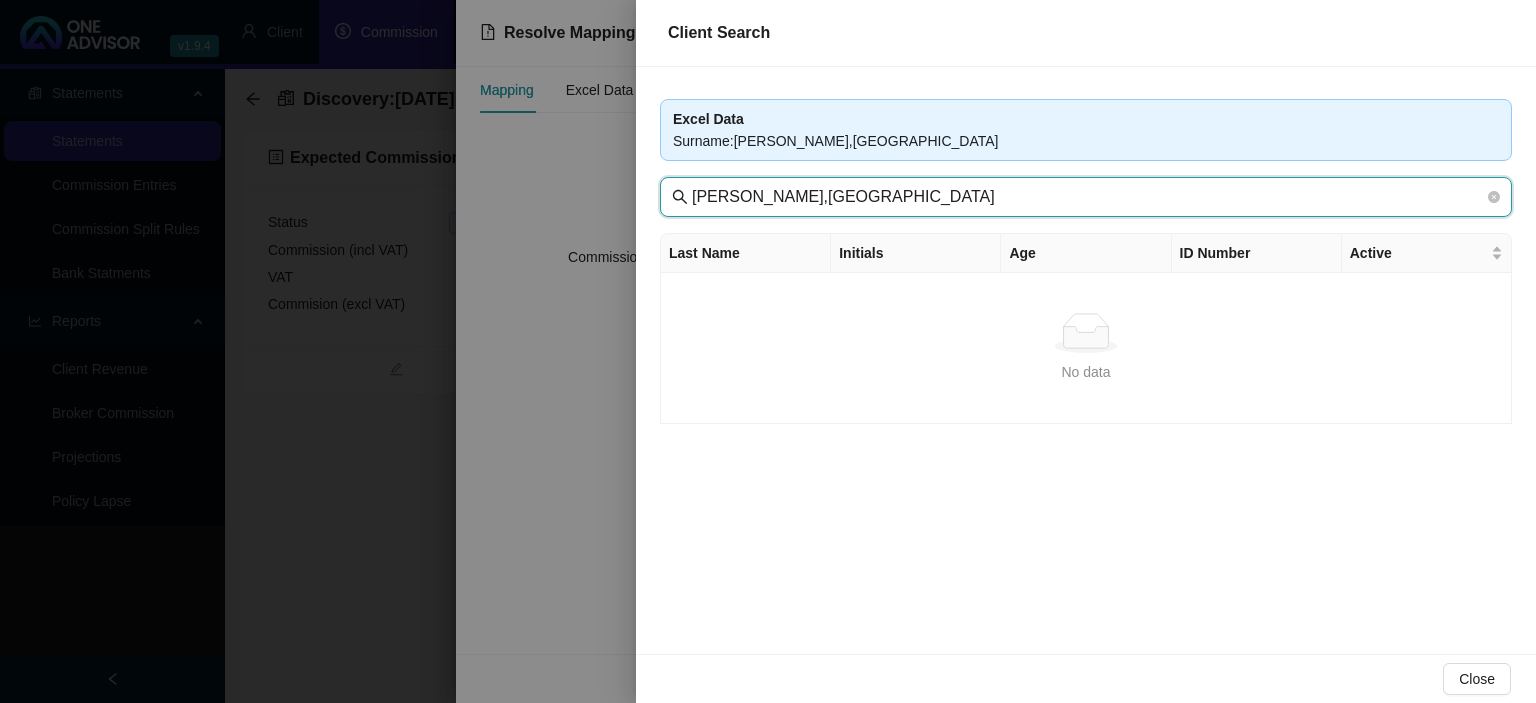 drag, startPoint x: 732, startPoint y: 198, endPoint x: 1061, endPoint y: 201, distance: 329.01367 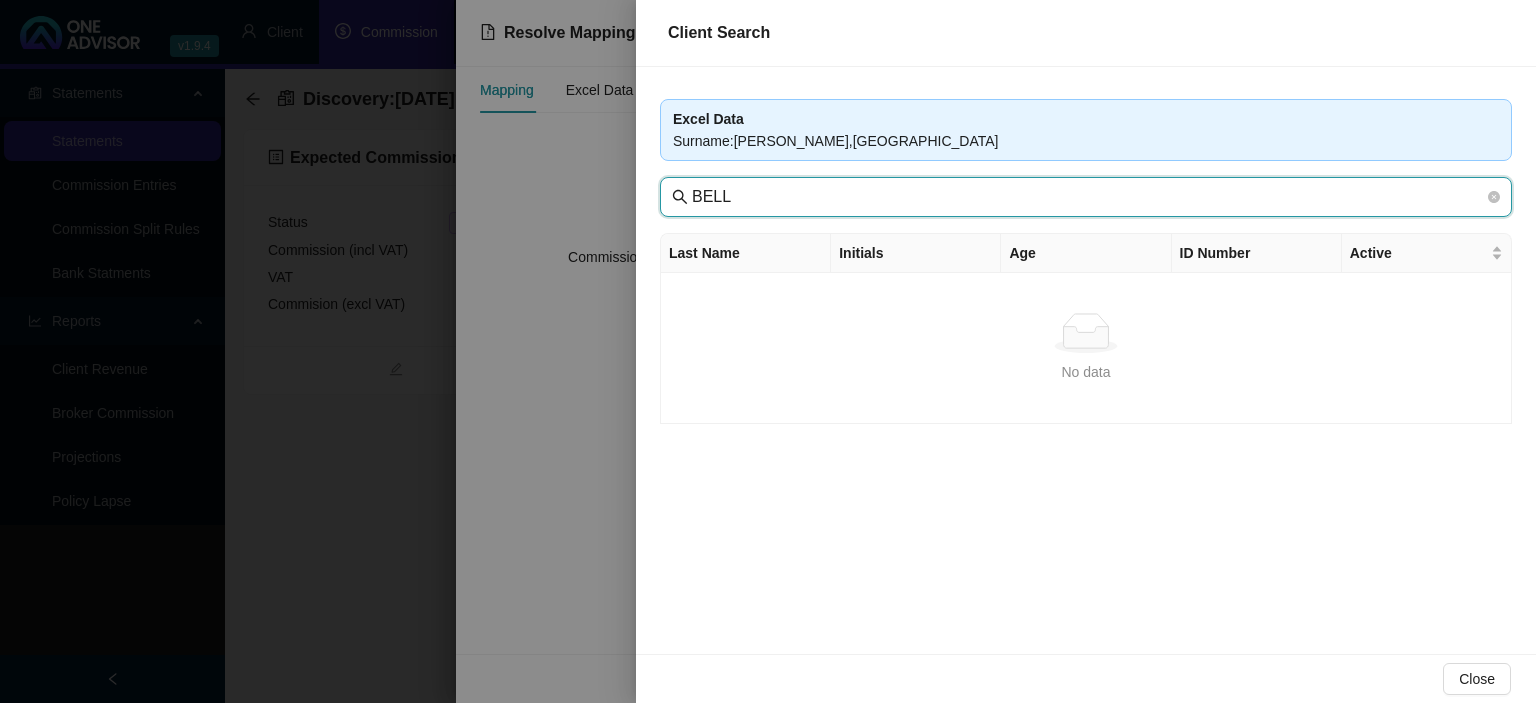 type on "BELL" 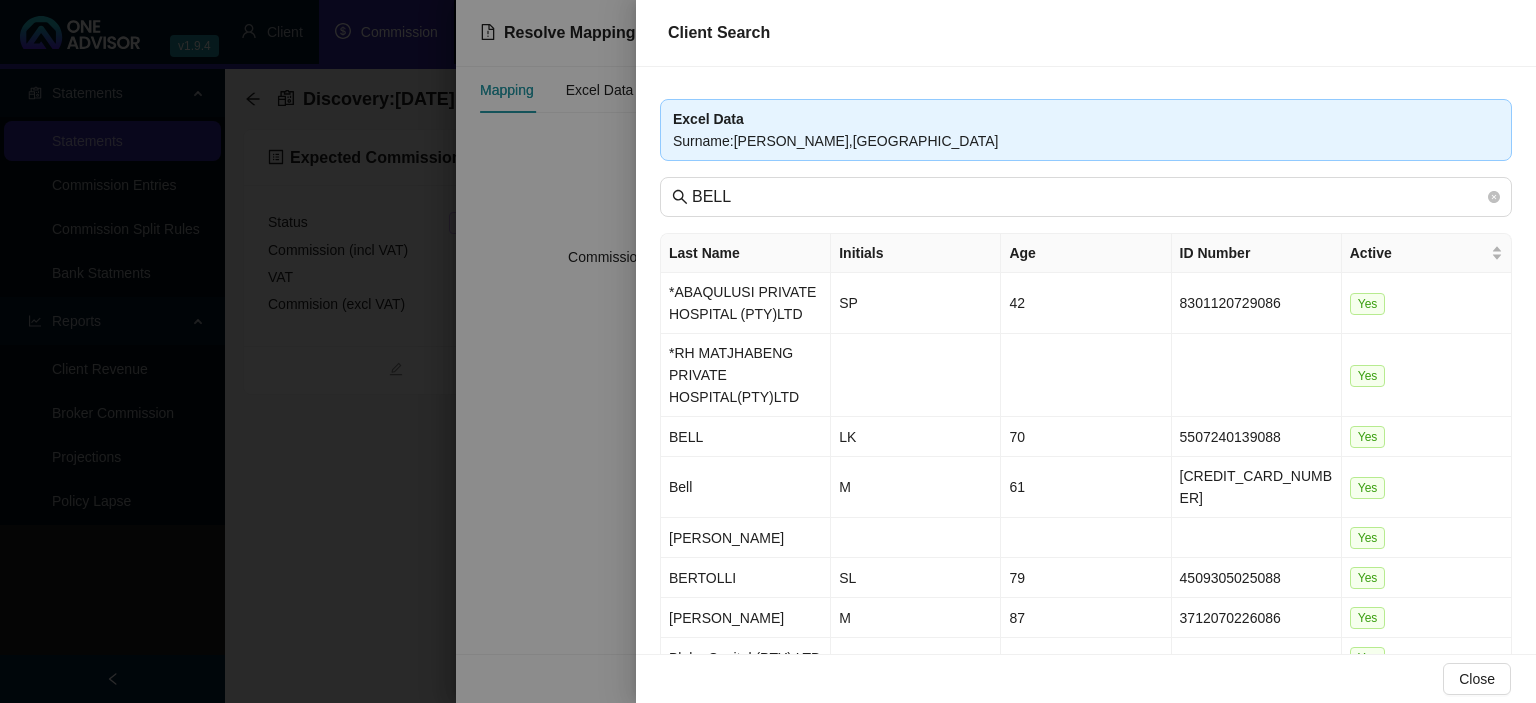click at bounding box center [768, 351] 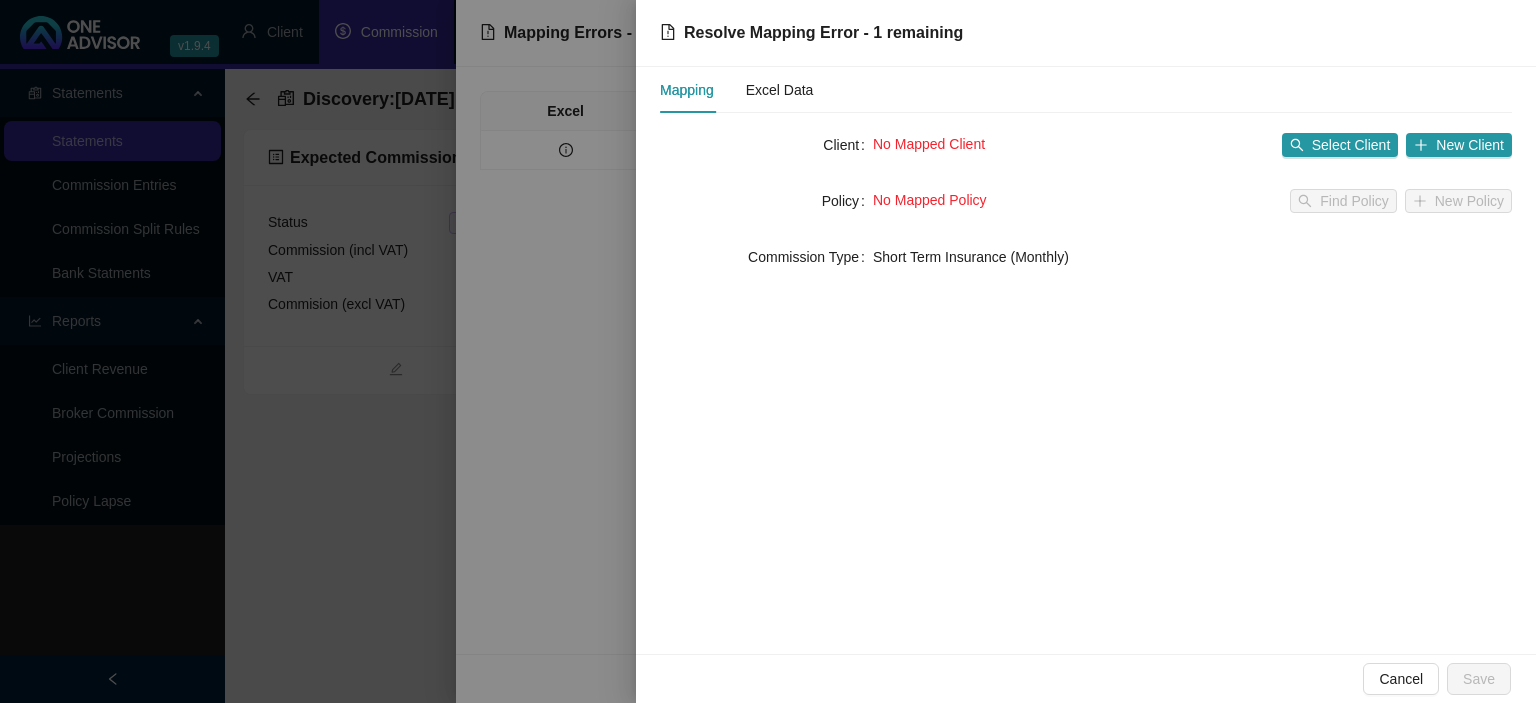 click at bounding box center (768, 351) 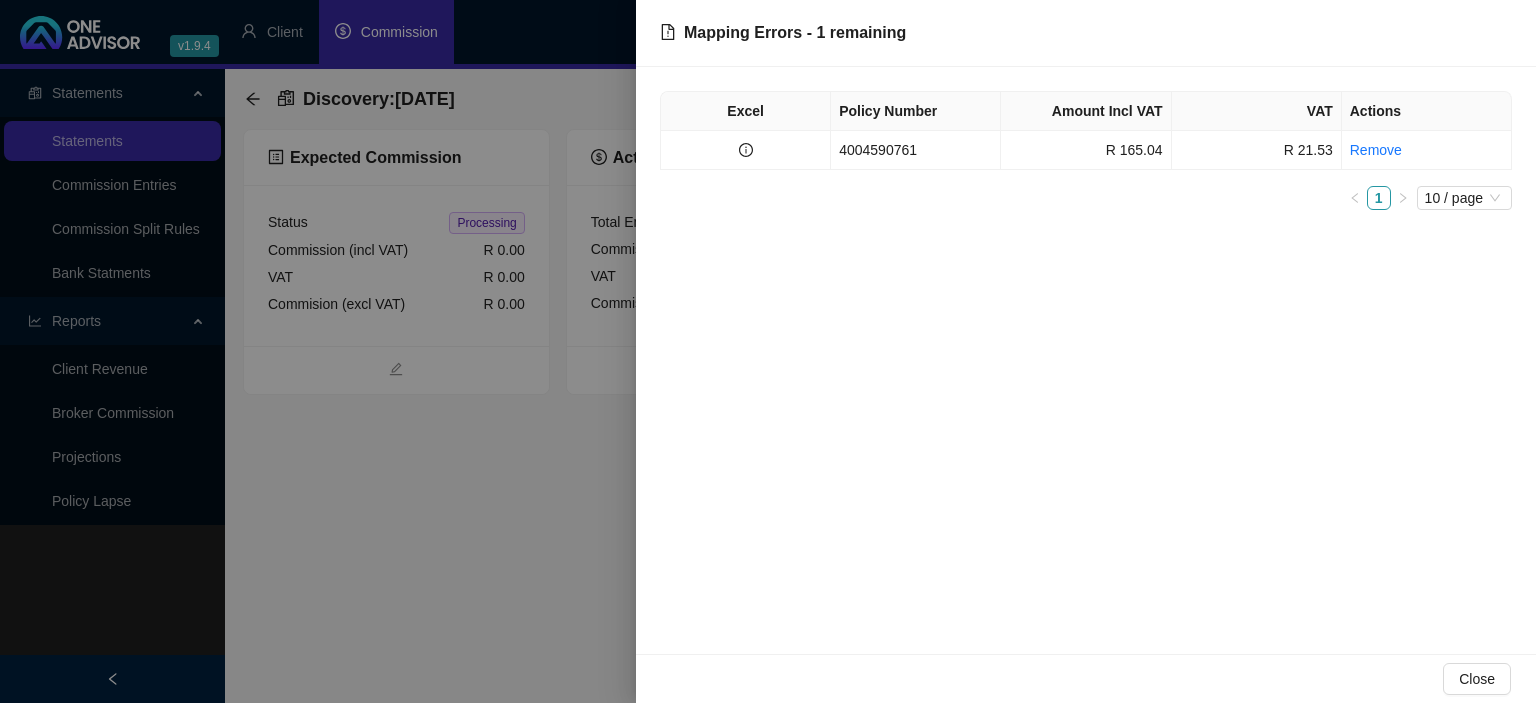 click at bounding box center [768, 351] 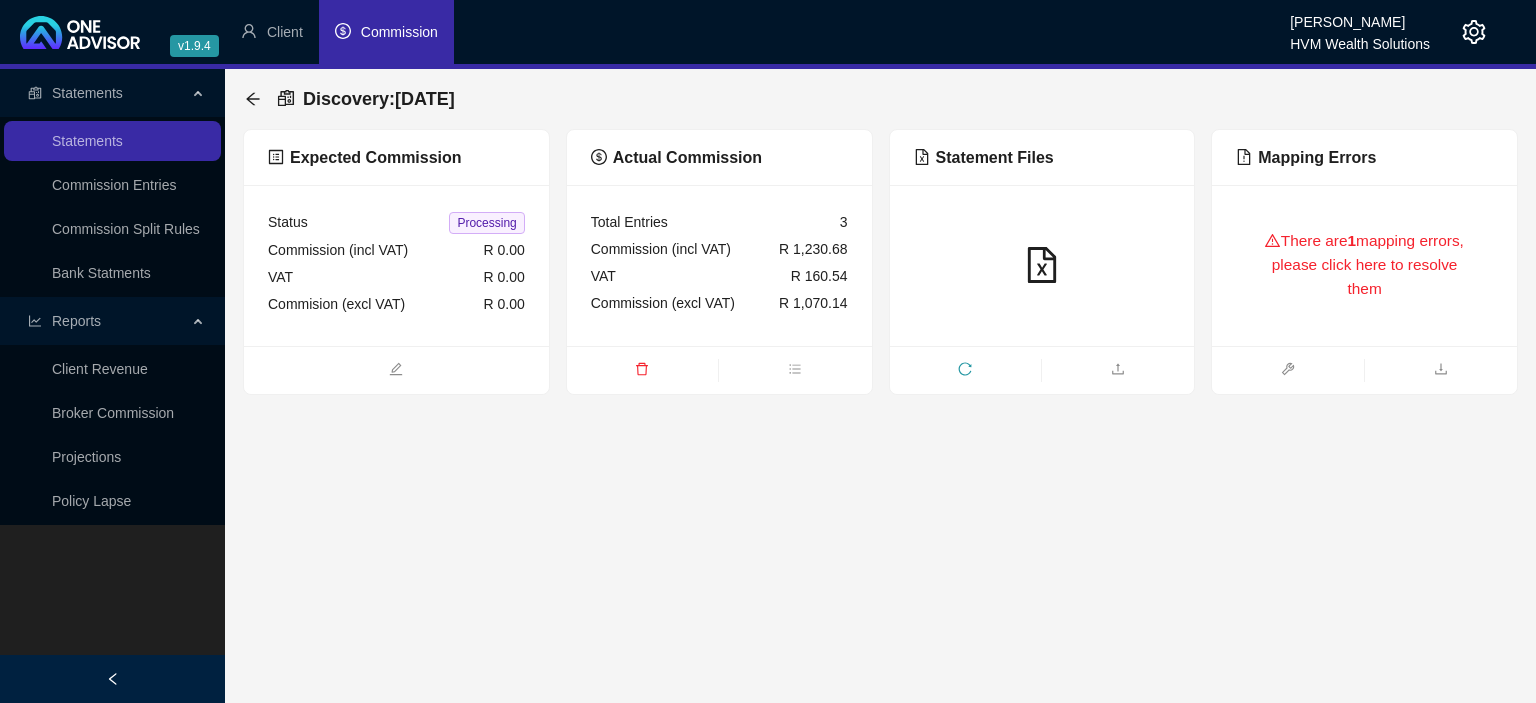 click on "There are  1  mapping errors, please click here to resolve them" at bounding box center [1364, 265] 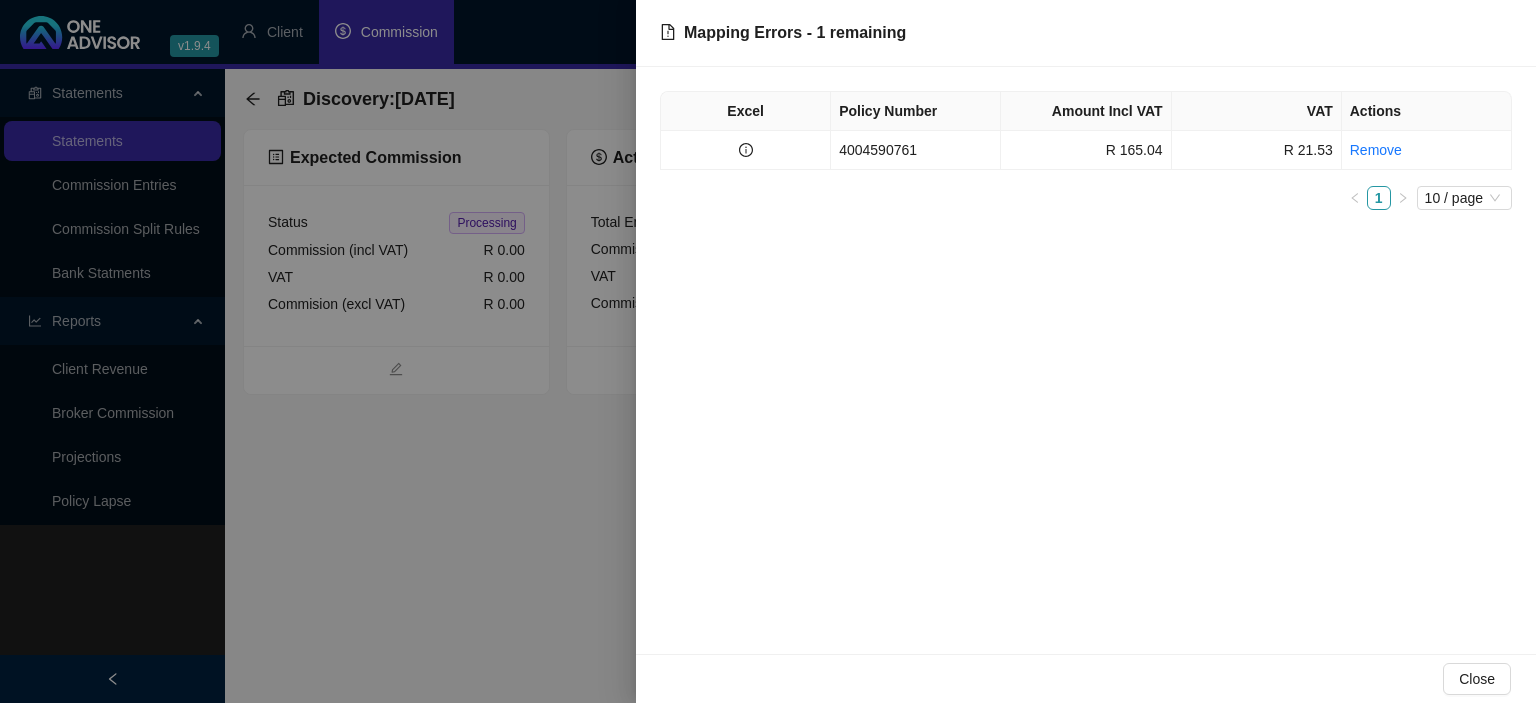 click at bounding box center [768, 351] 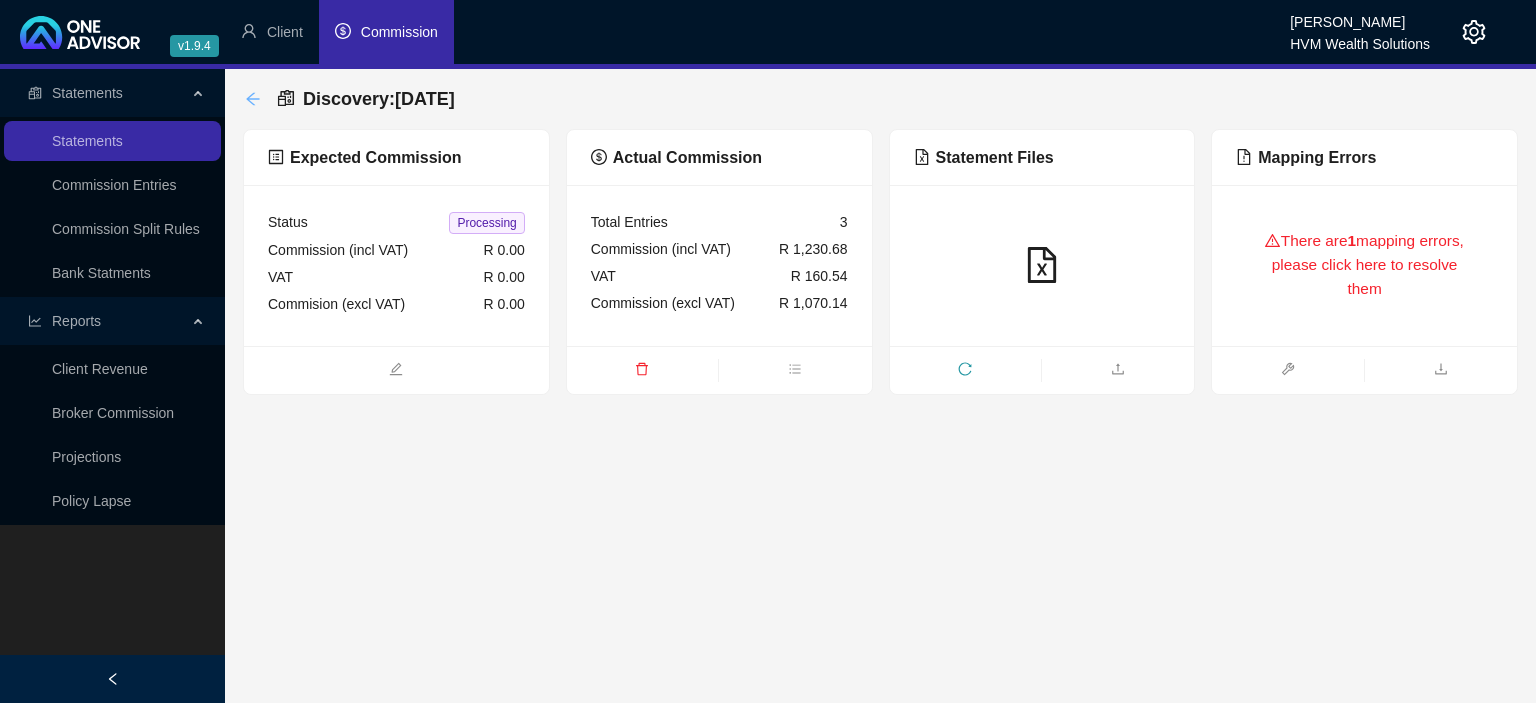 click 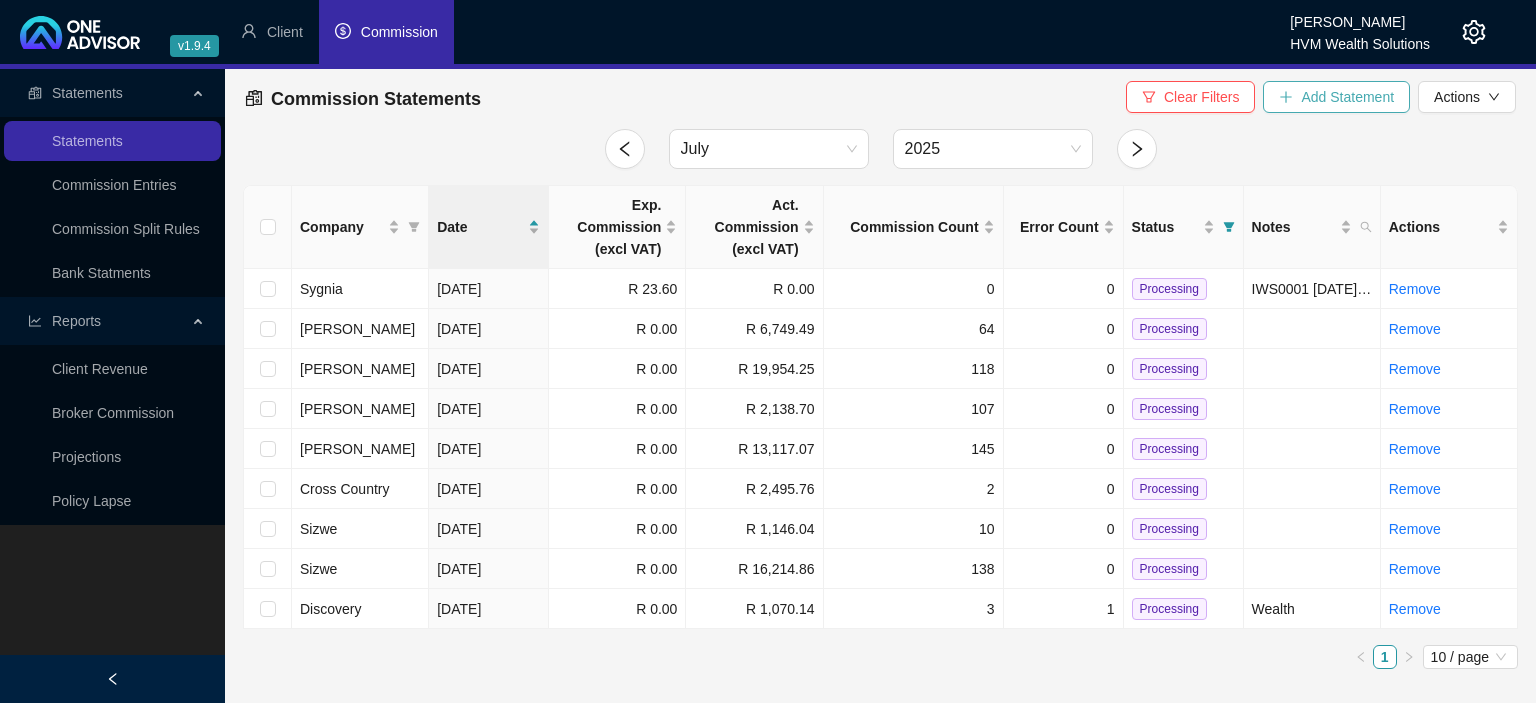 click on "Add Statement" at bounding box center (1347, 97) 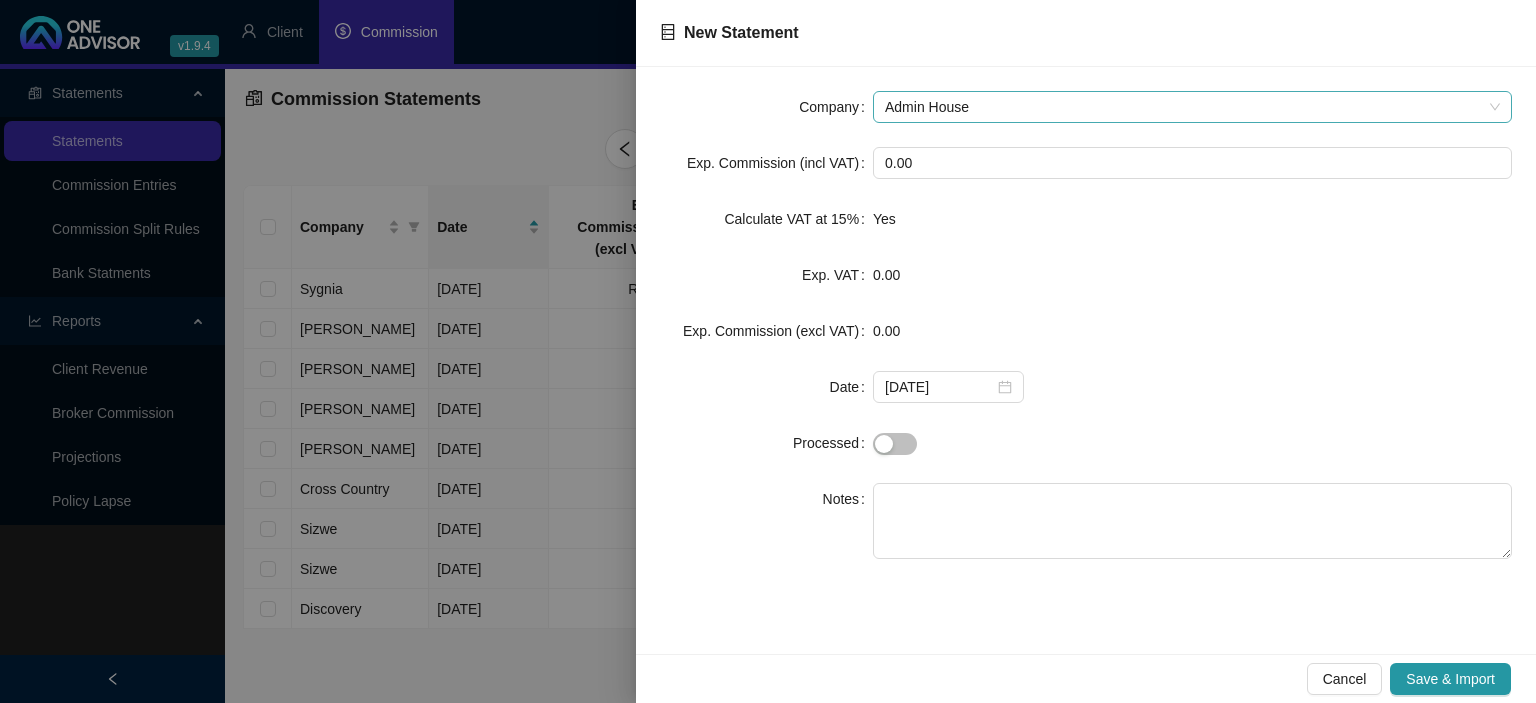 click on "Admin House" at bounding box center [1192, 107] 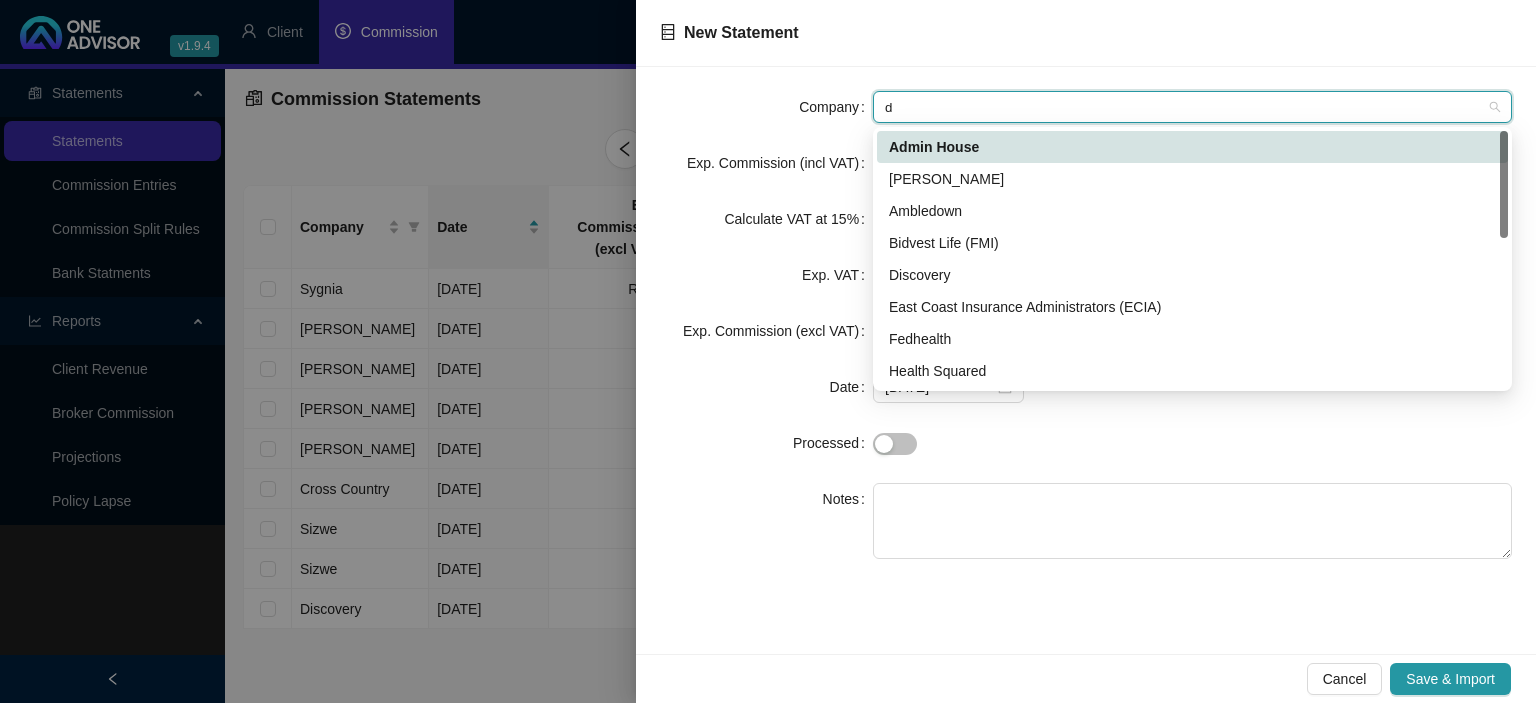 type on "di" 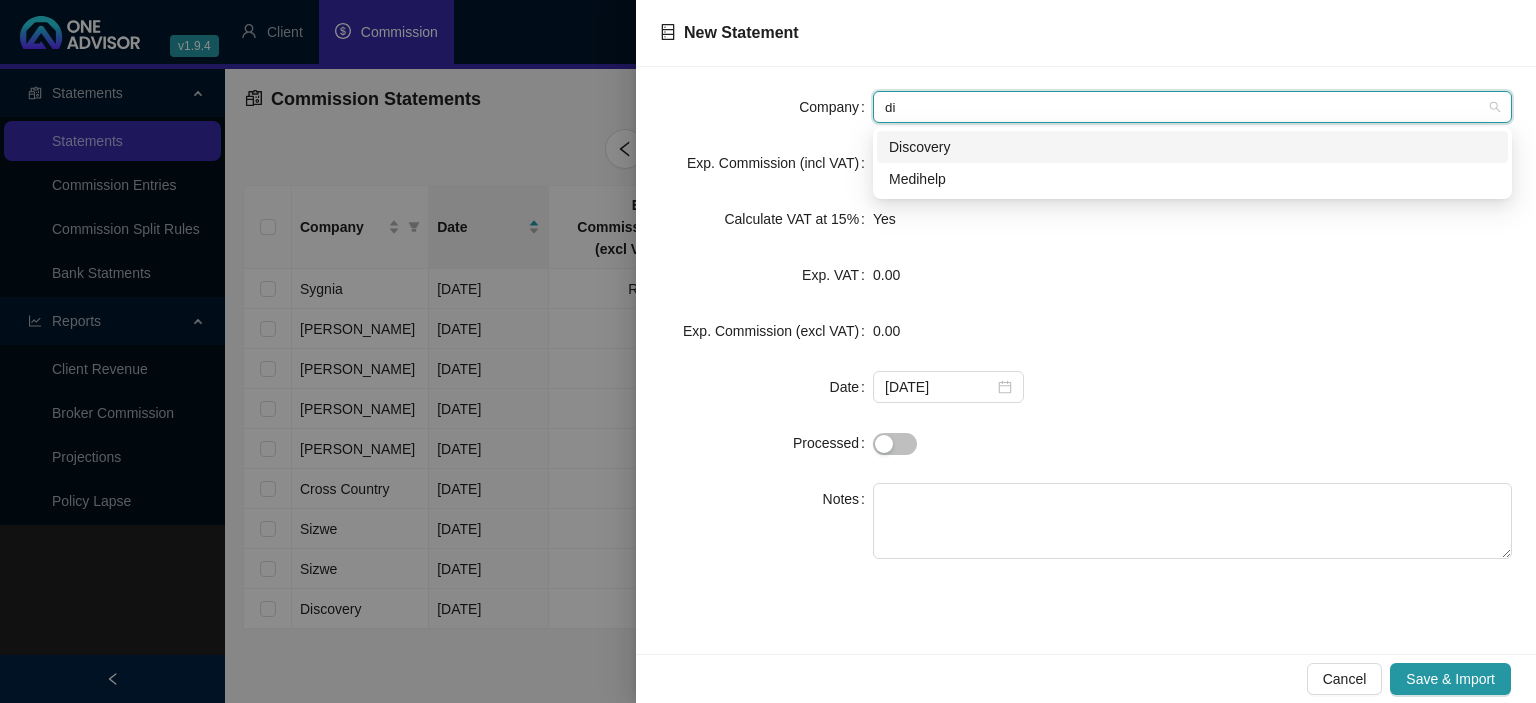 click on "Discovery" at bounding box center [1192, 147] 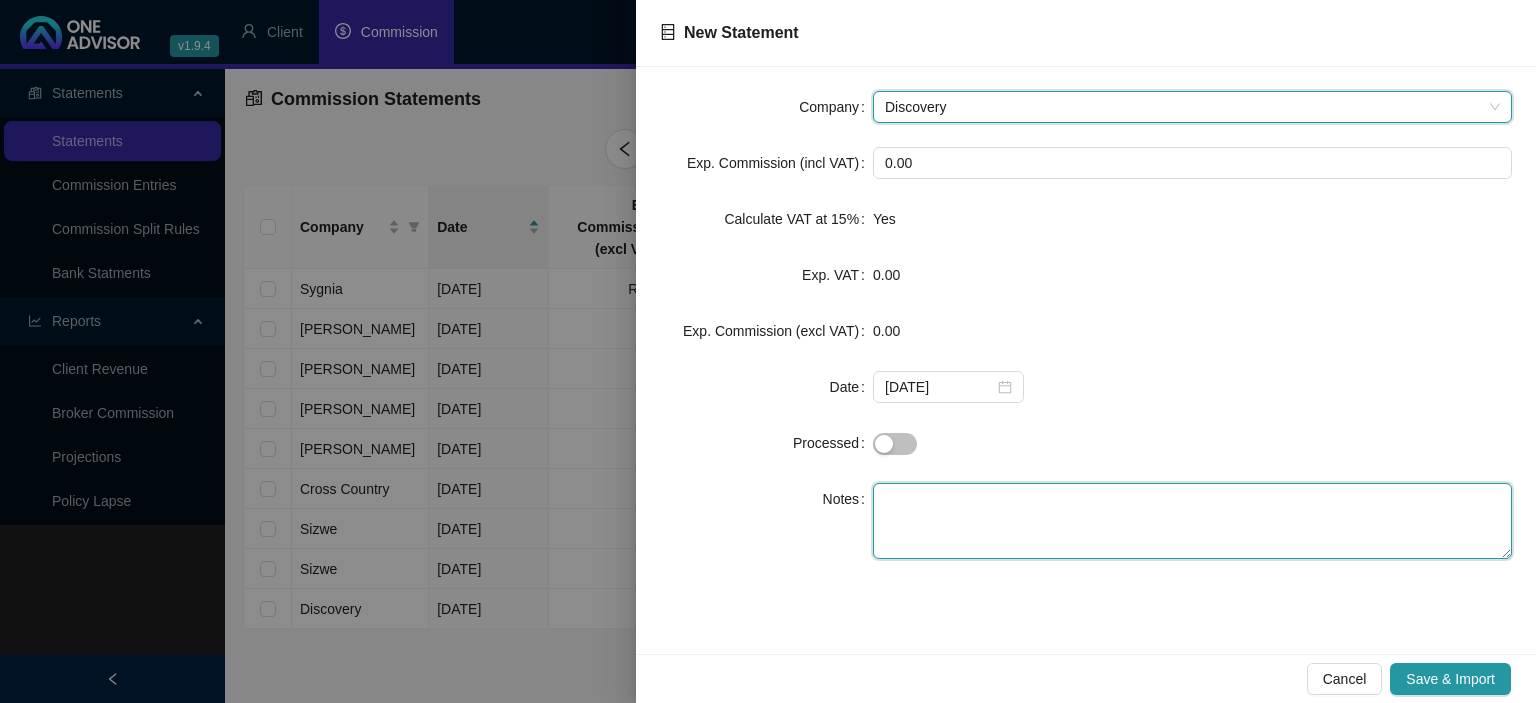 click at bounding box center (1192, 521) 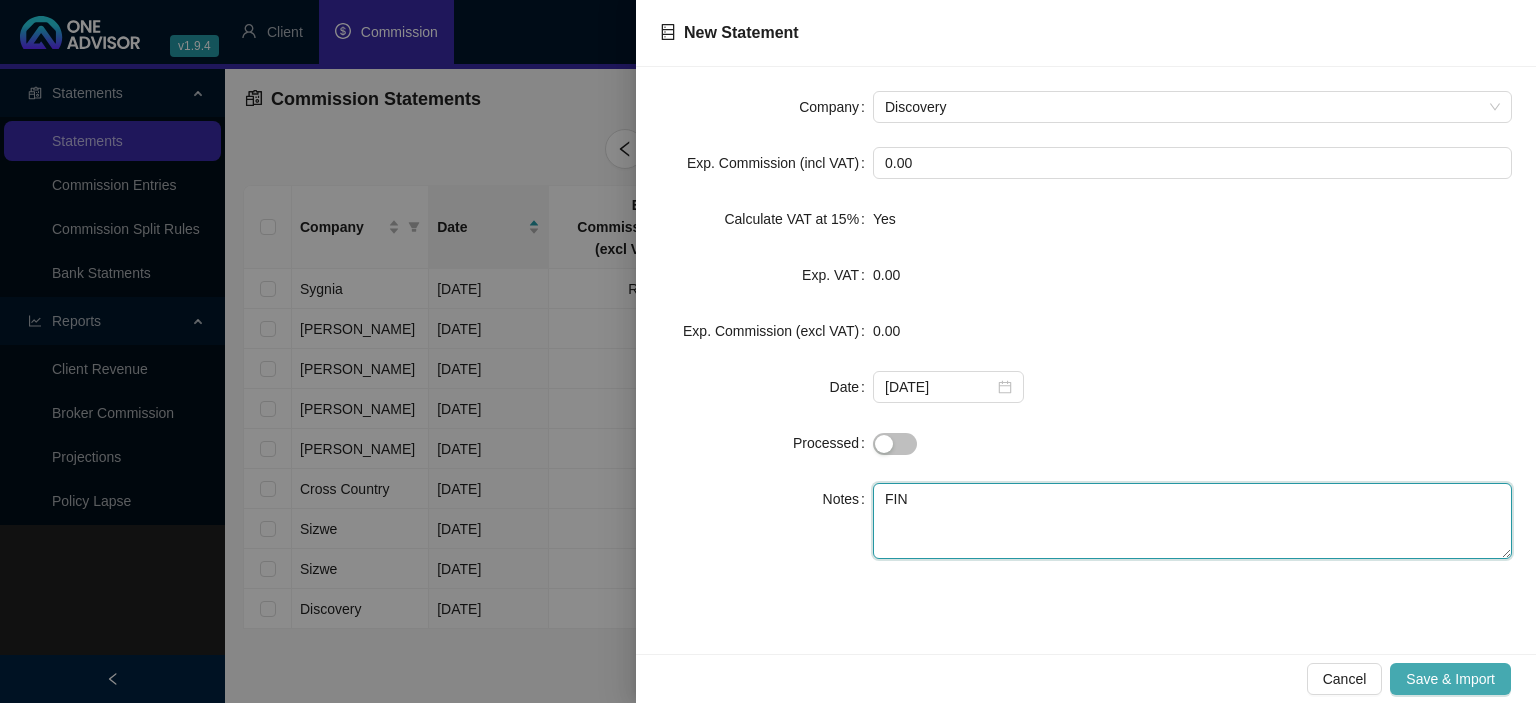 type on "FIN" 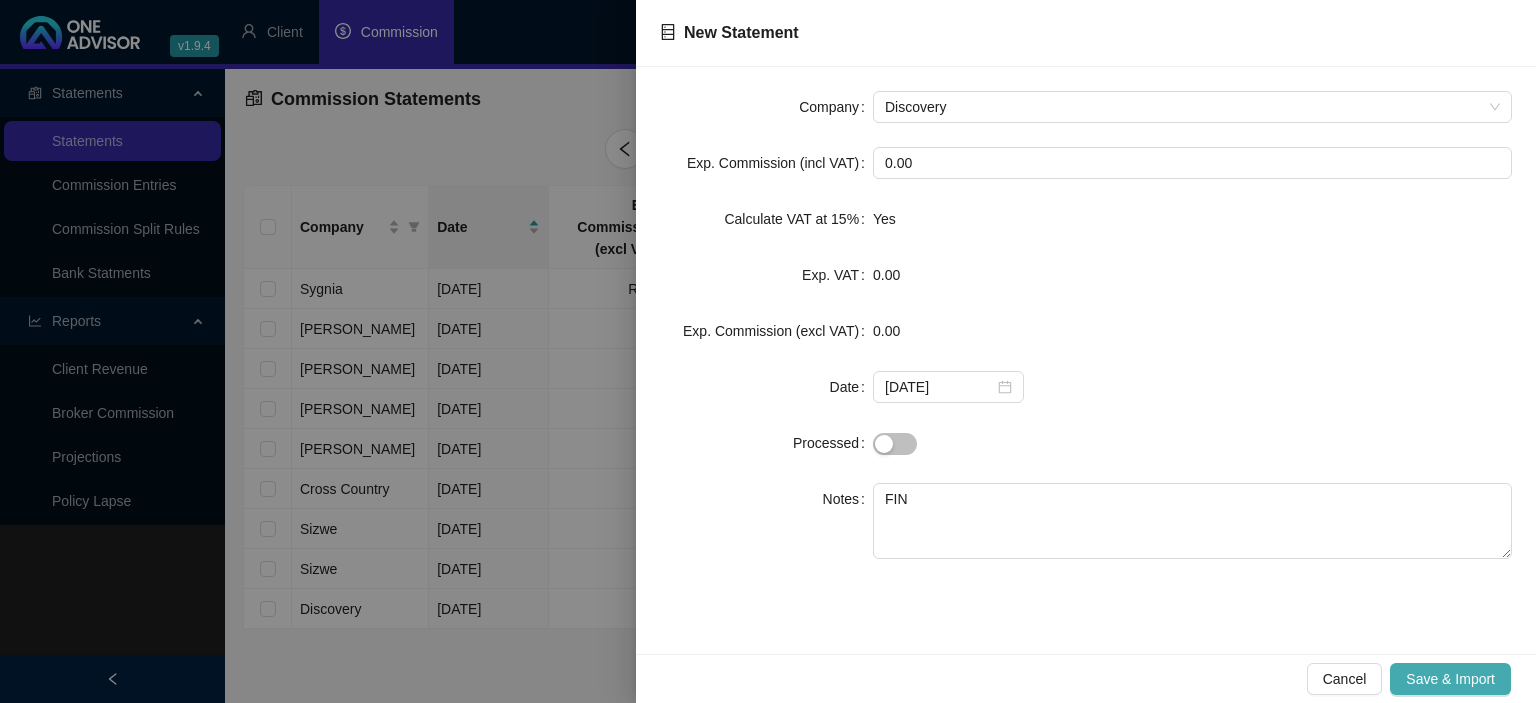 click on "Save & Import" at bounding box center [1450, 679] 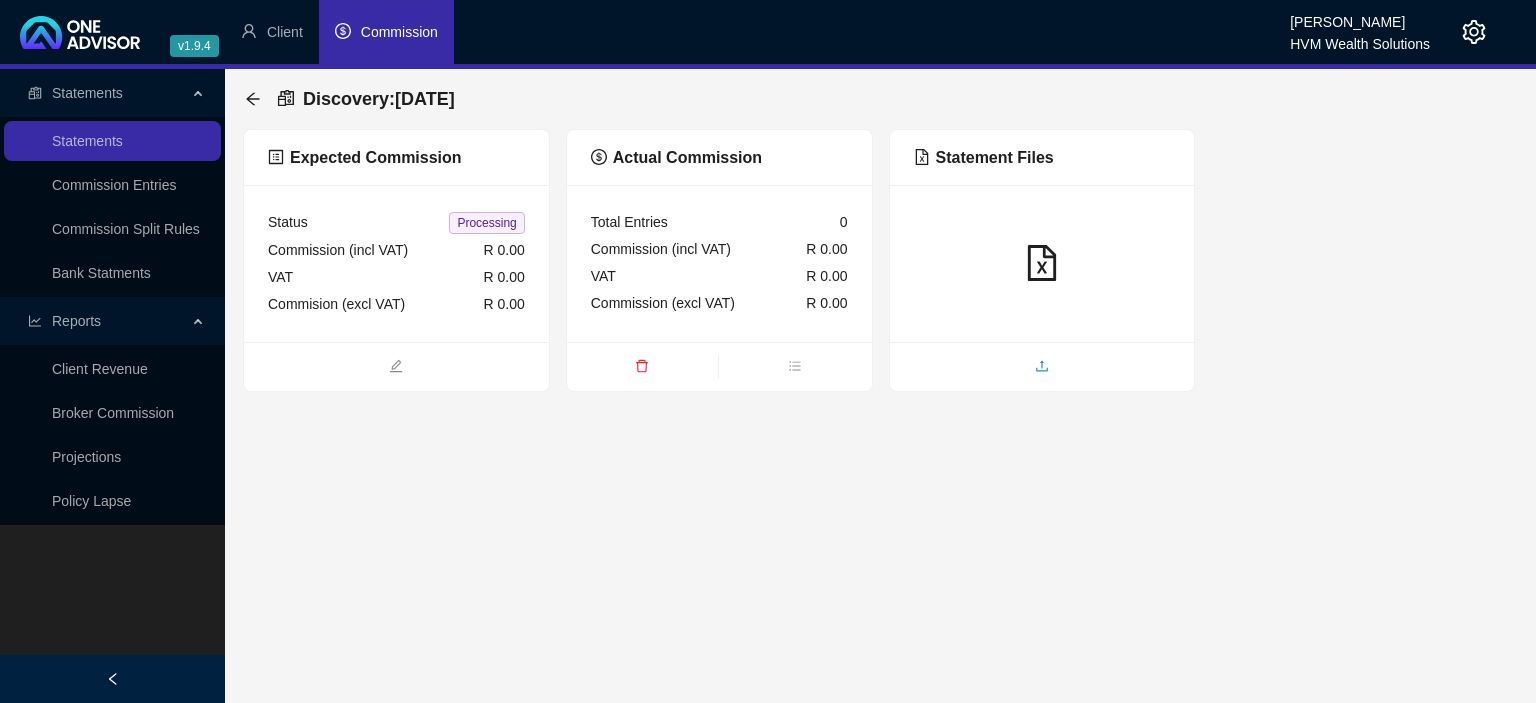 click 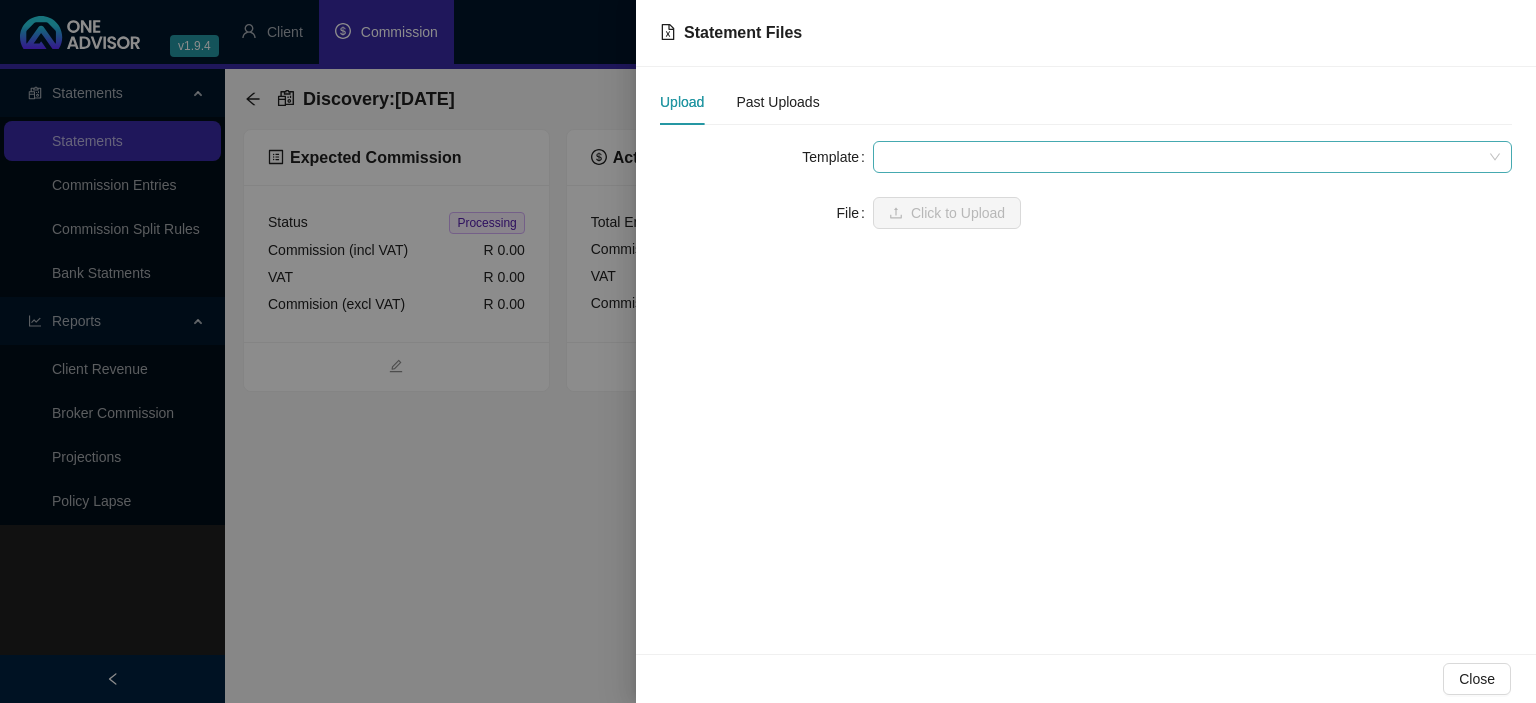 click at bounding box center [1192, 157] 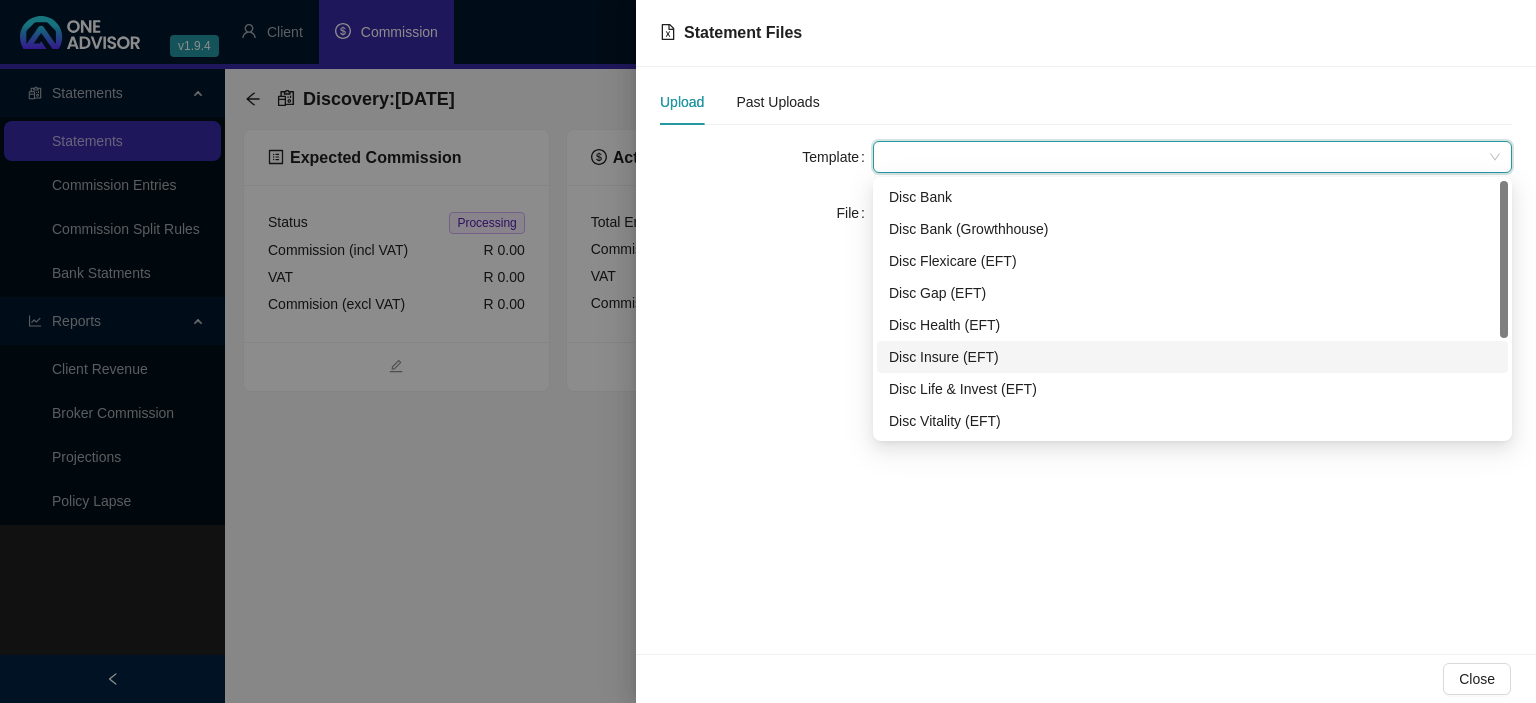 click on "Disc Insure (EFT)" at bounding box center [1192, 357] 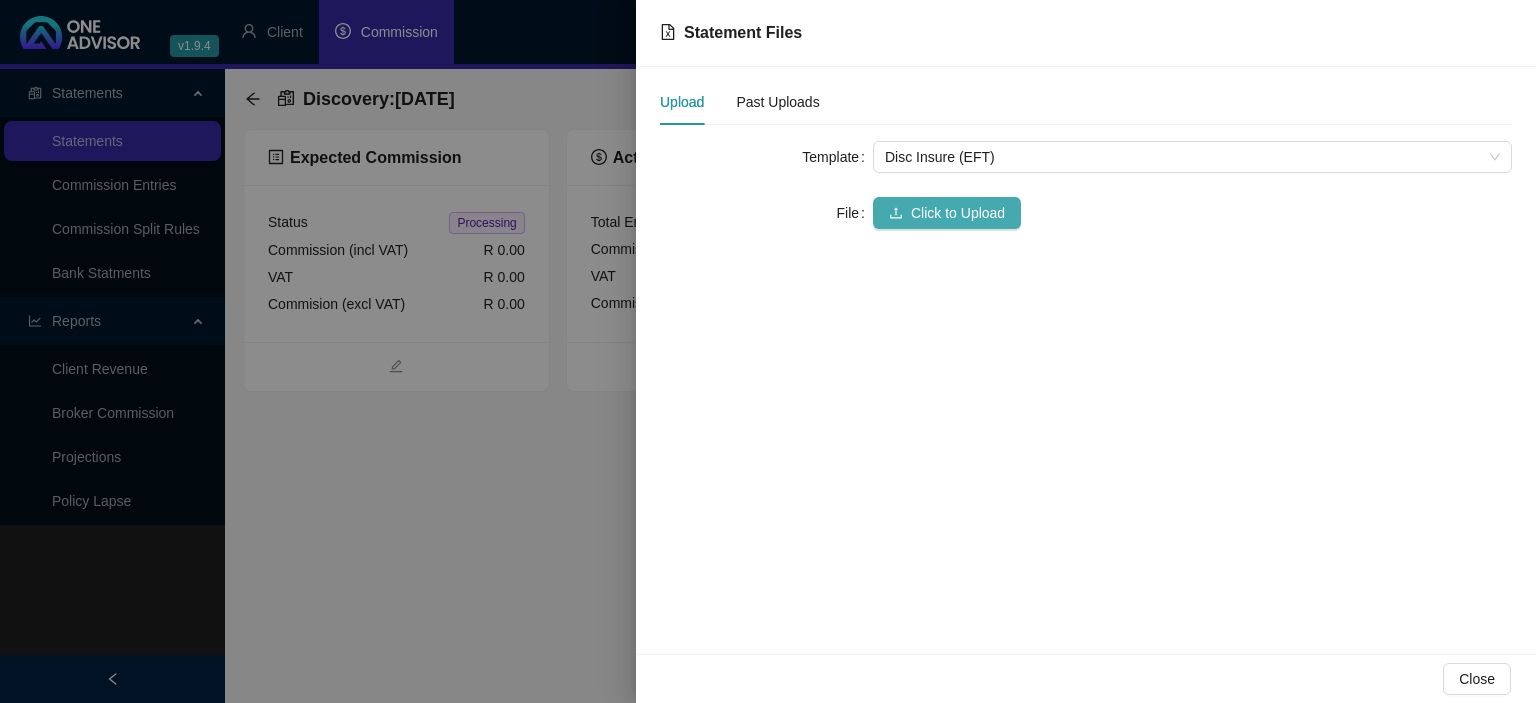 click on "Click to Upload" at bounding box center [947, 213] 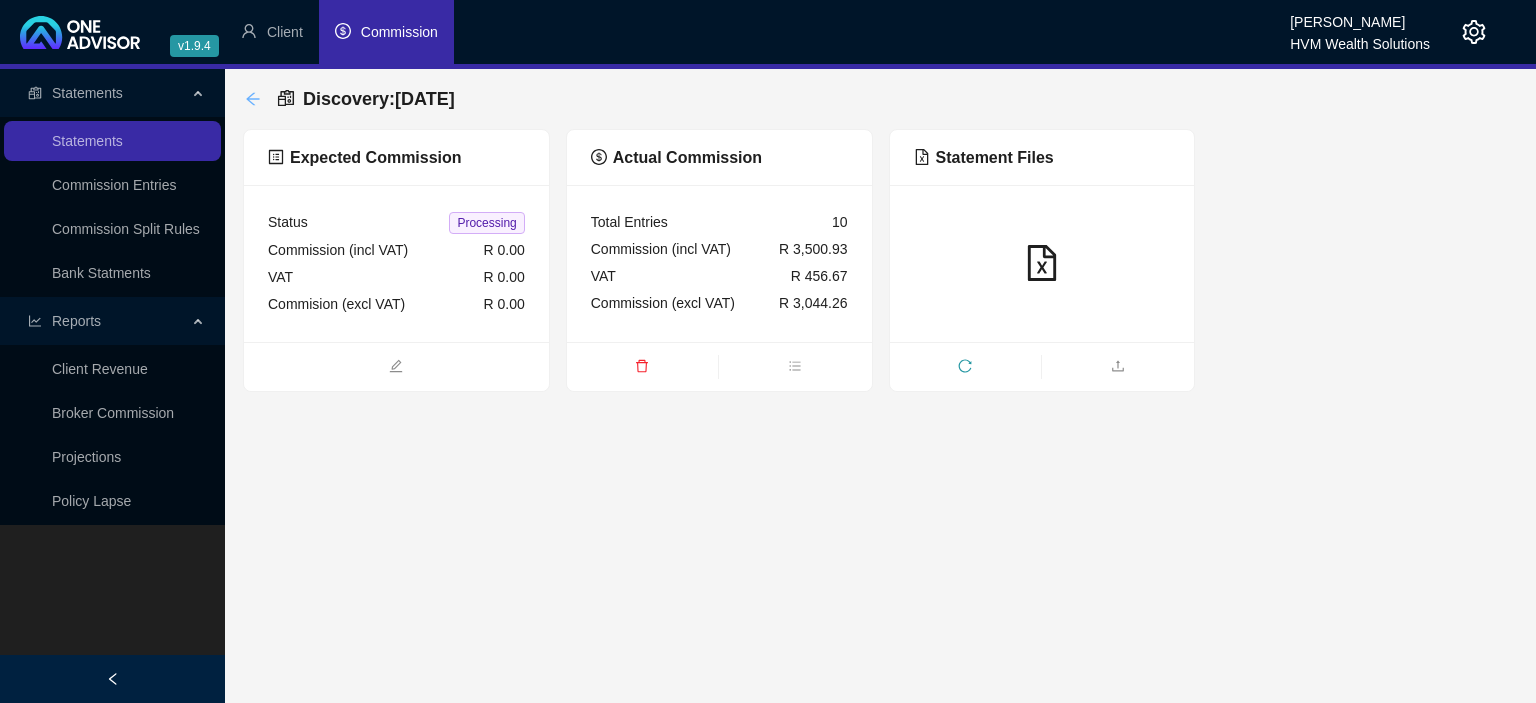 click 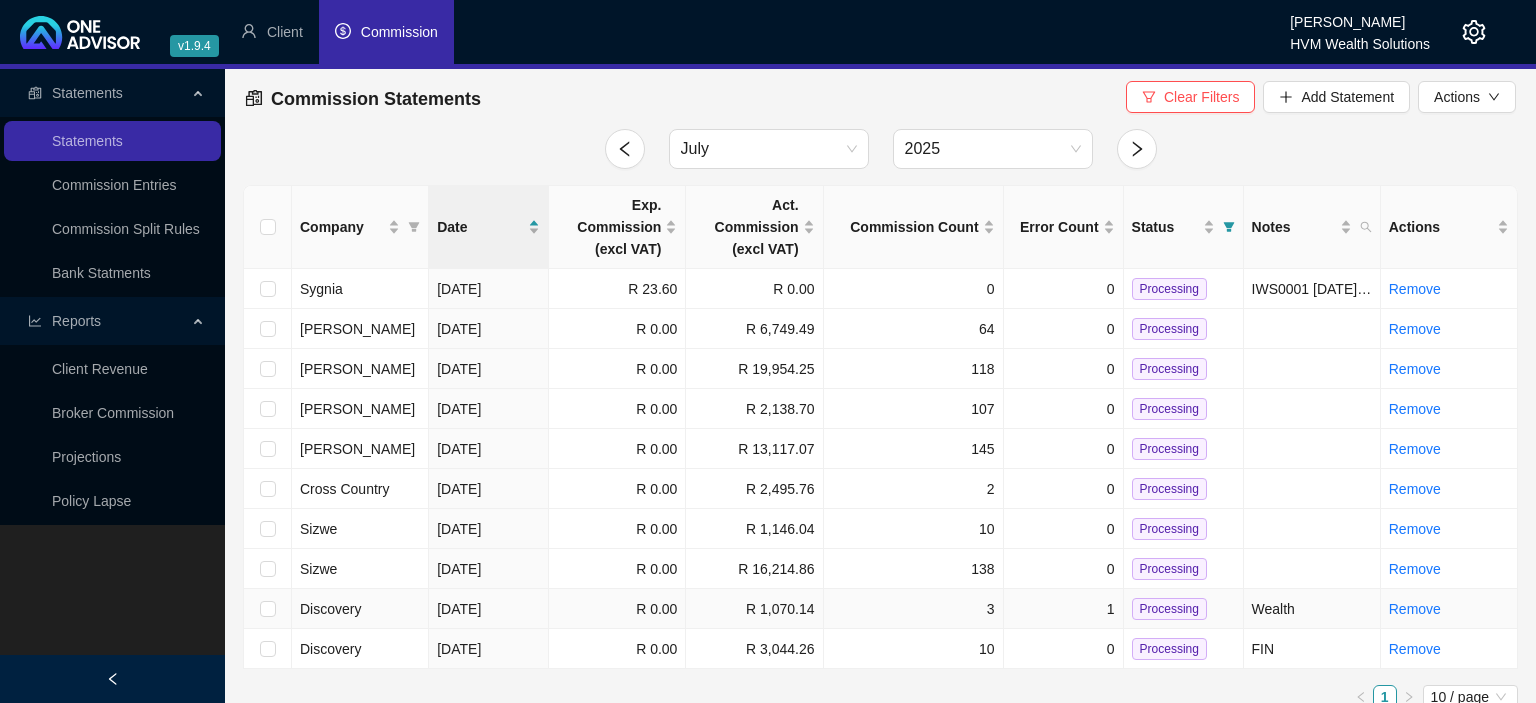 click on "Discovery" at bounding box center [330, 609] 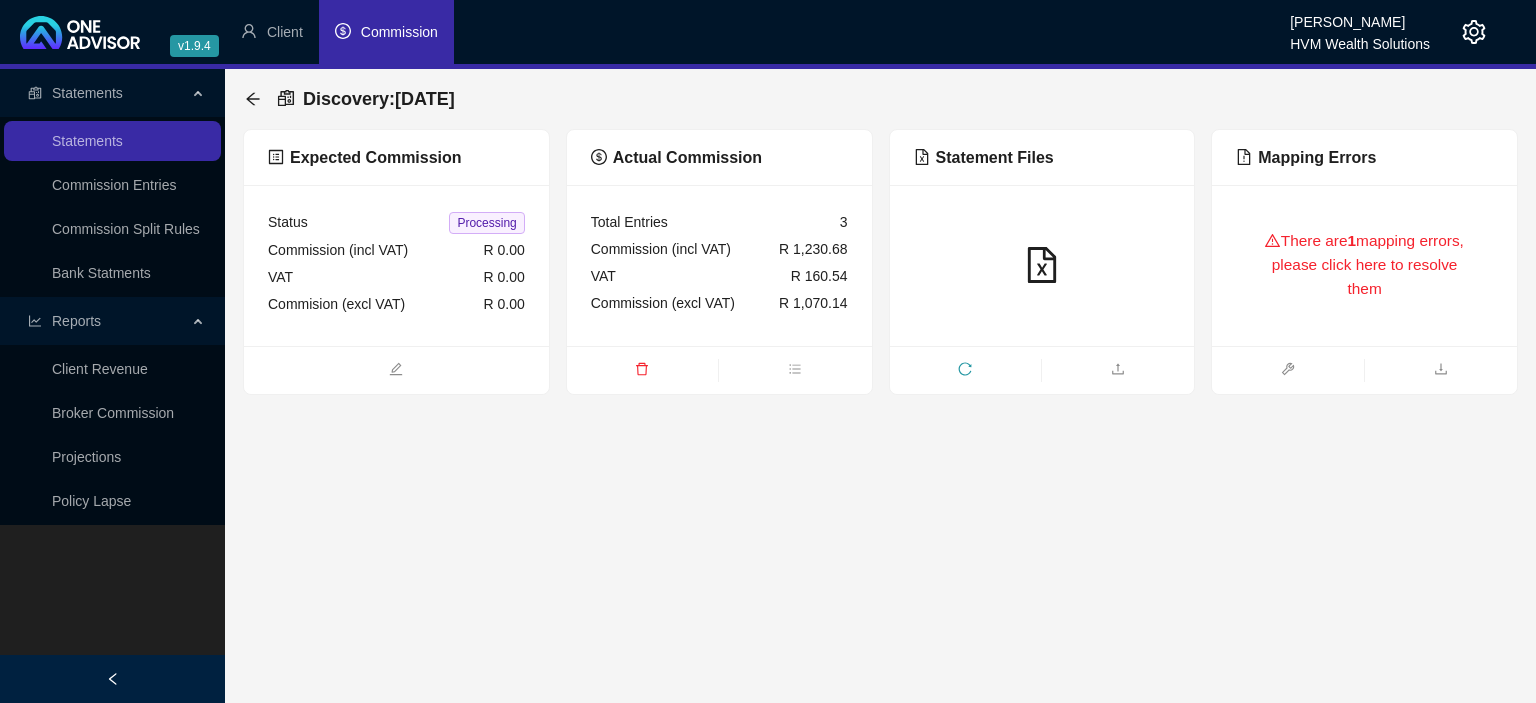 click 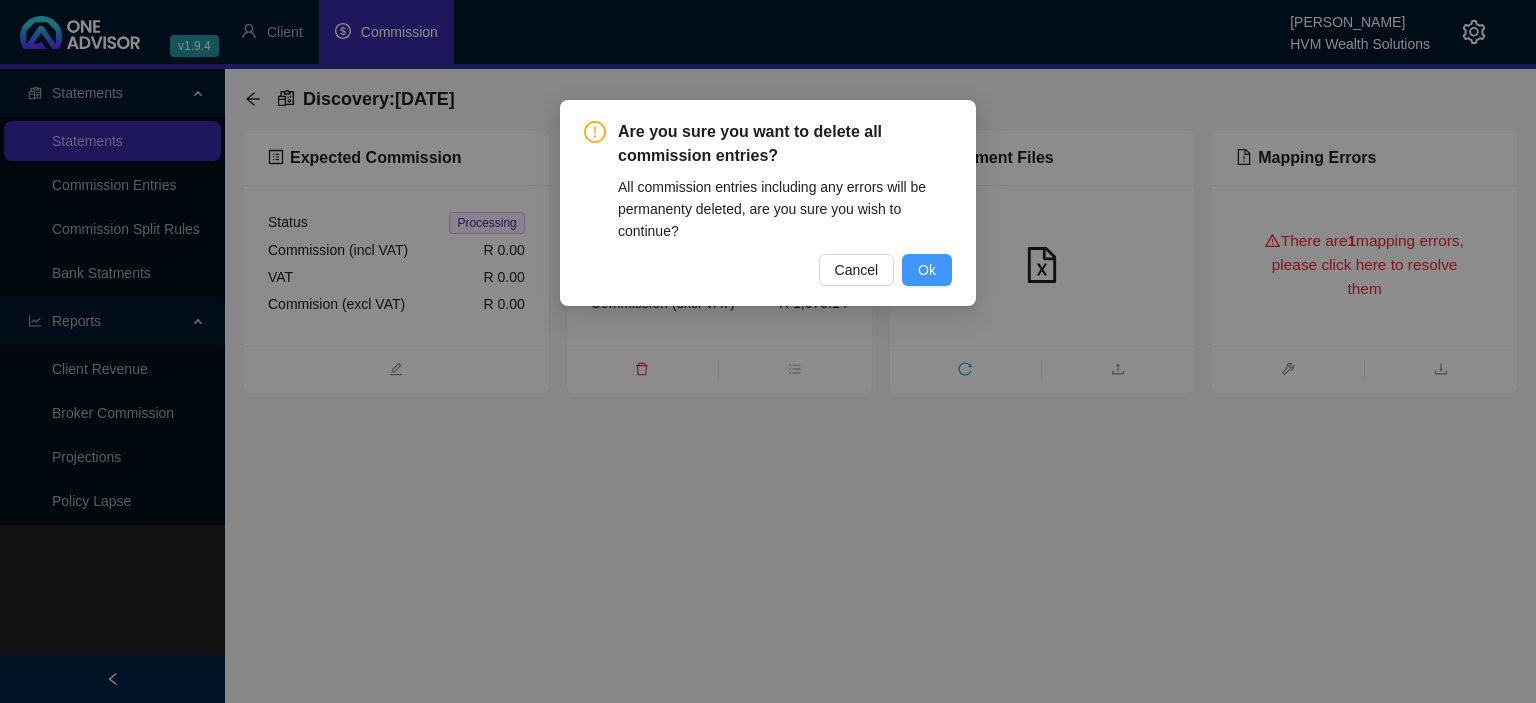 click on "Ok" at bounding box center [927, 270] 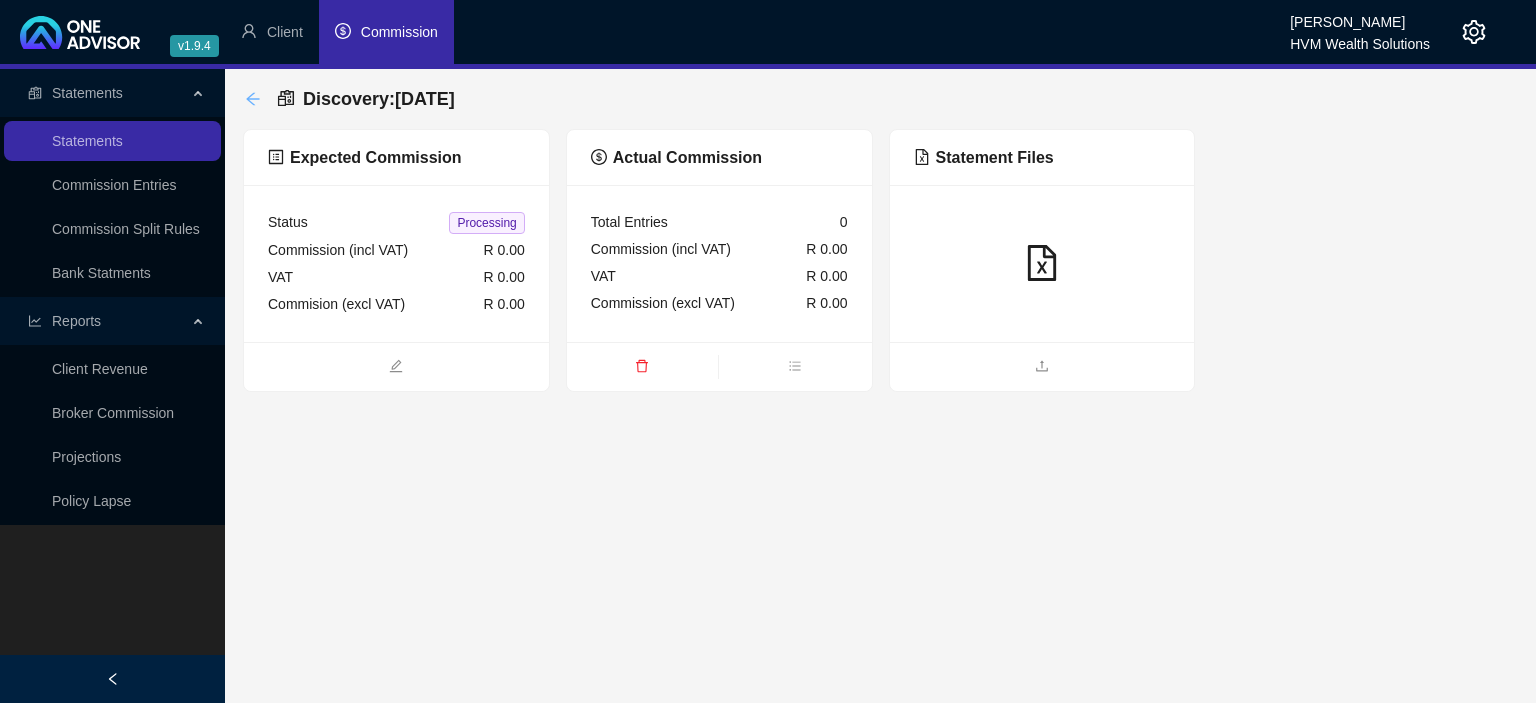 click 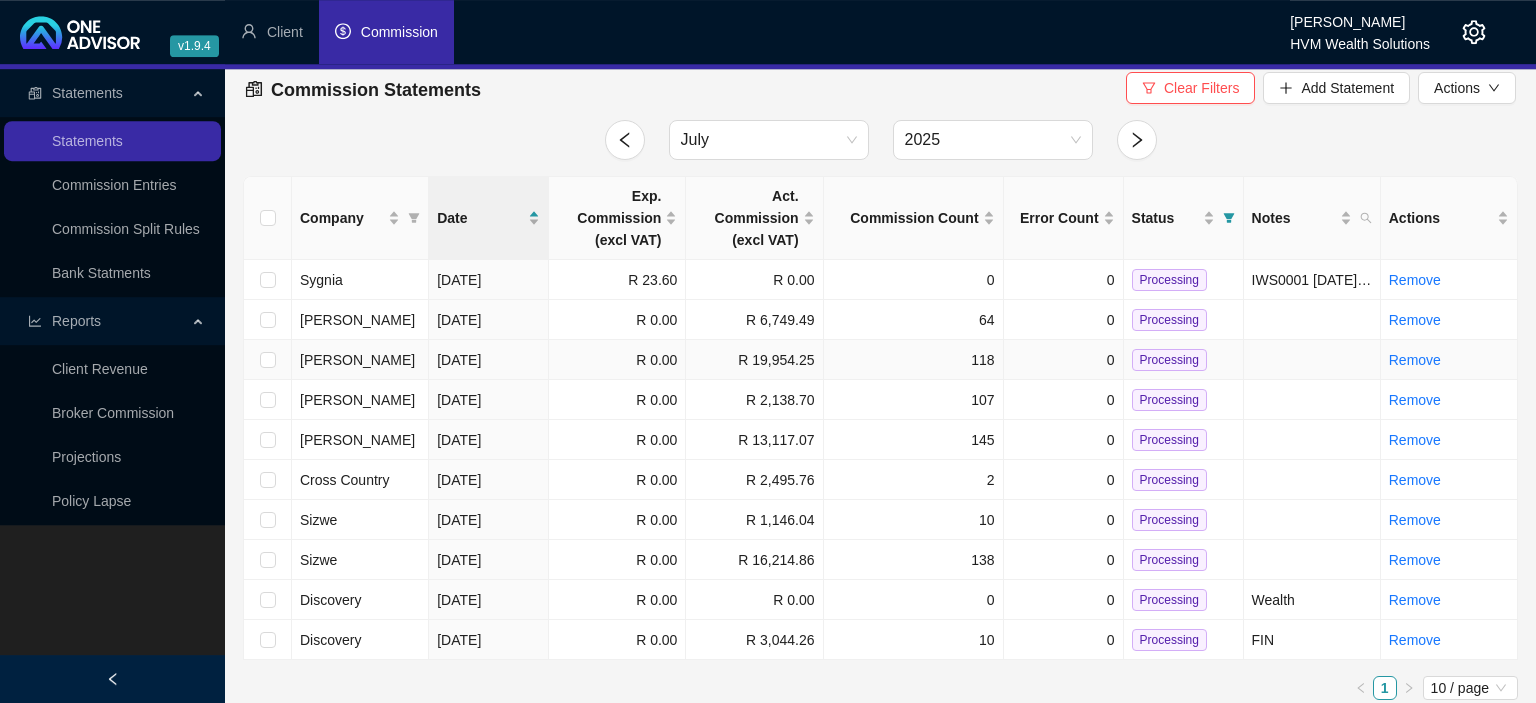 scroll, scrollTop: 19, scrollLeft: 0, axis: vertical 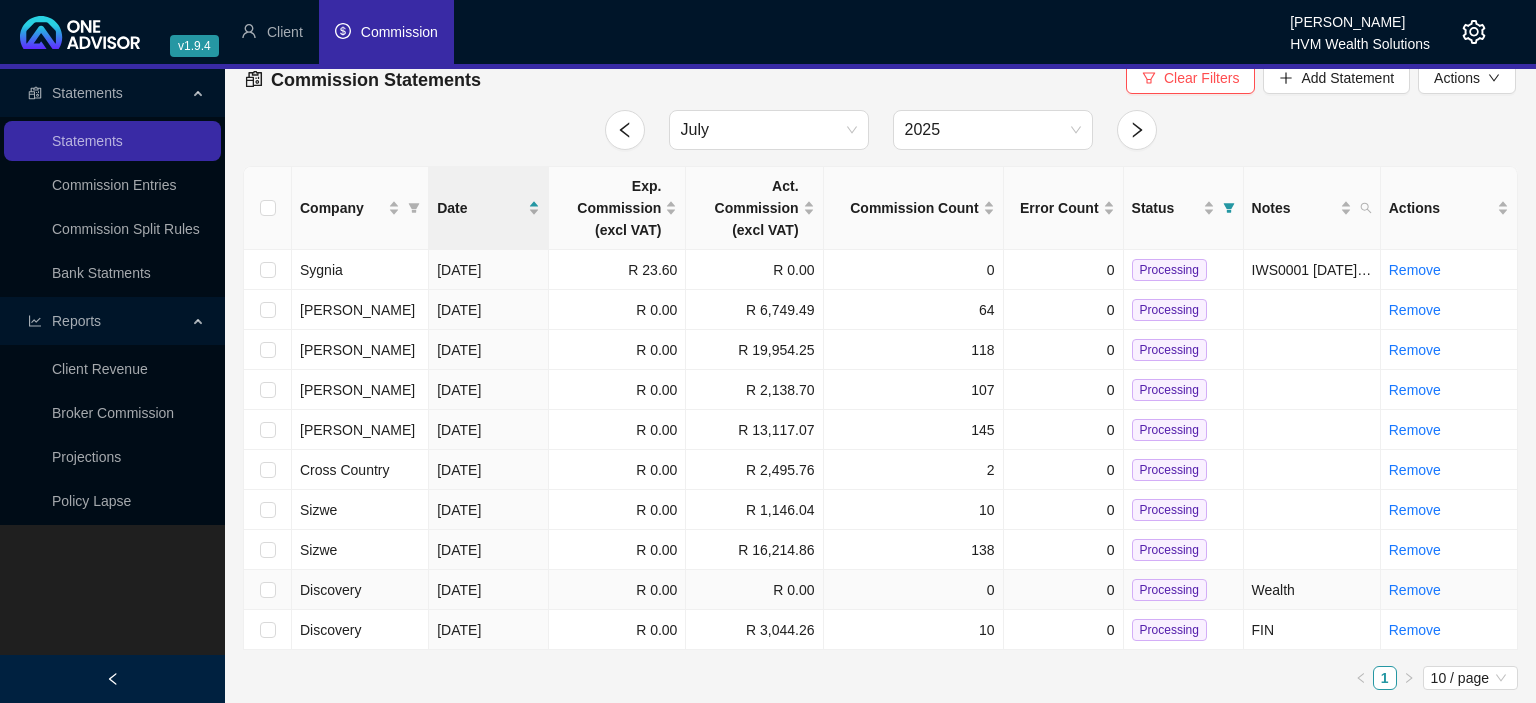 click on "Discovery" at bounding box center [360, 590] 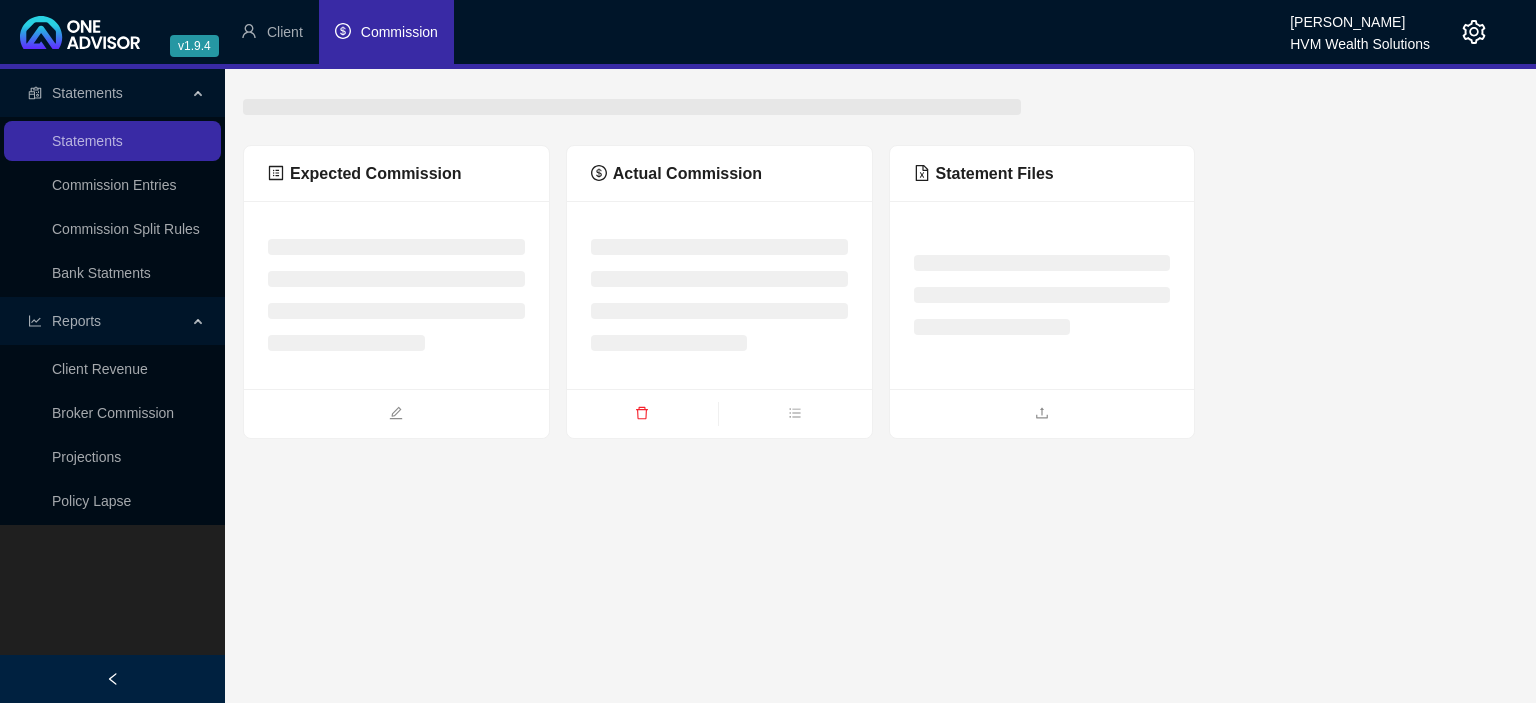scroll, scrollTop: 0, scrollLeft: 0, axis: both 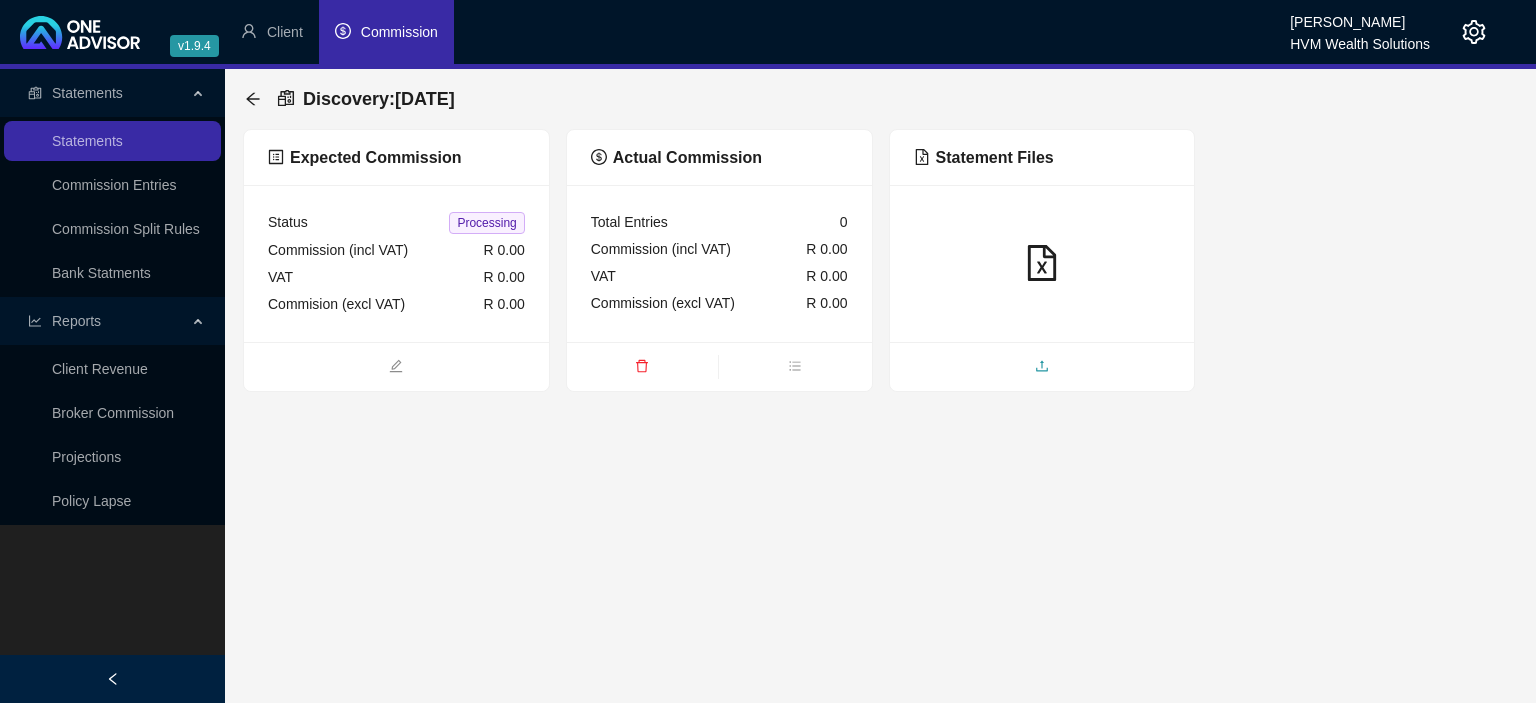 click at bounding box center [1042, 368] 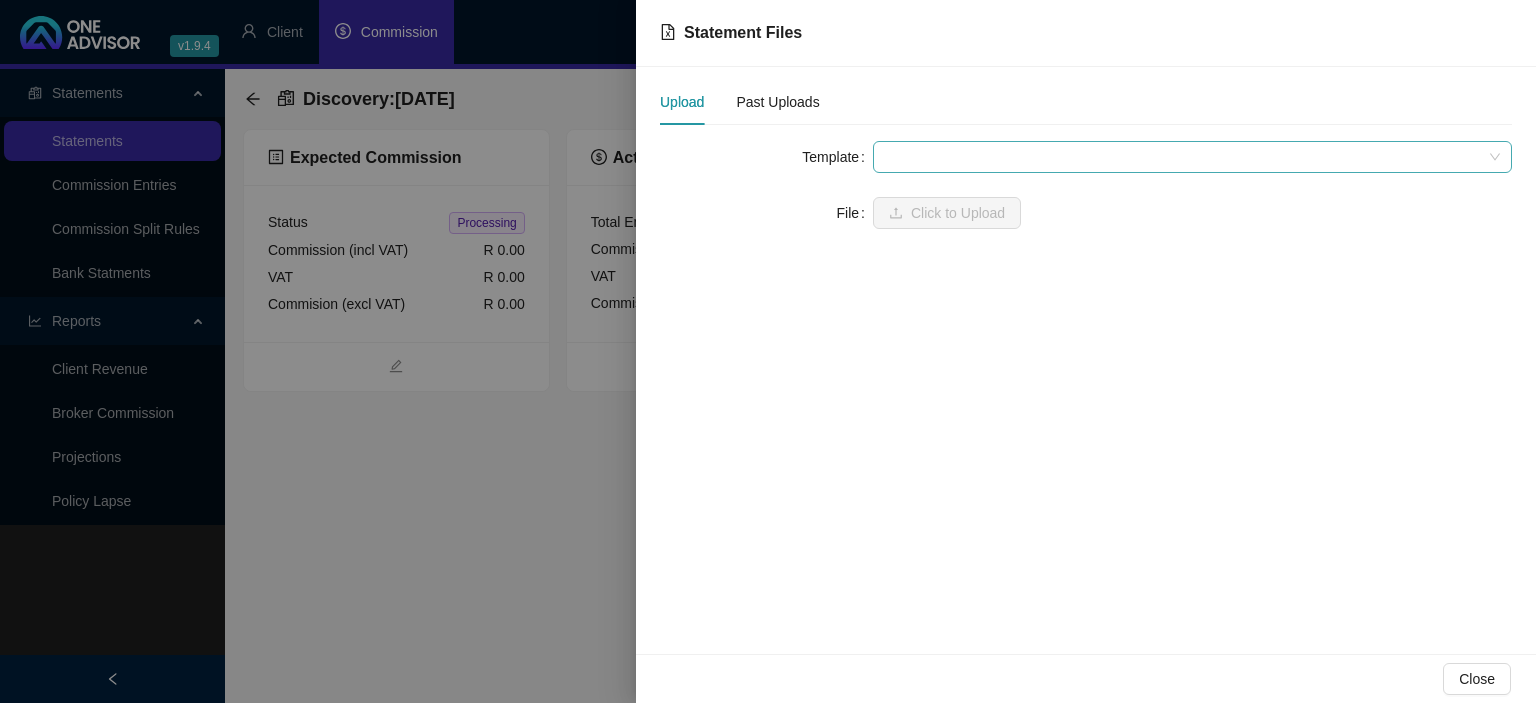 click at bounding box center [1192, 157] 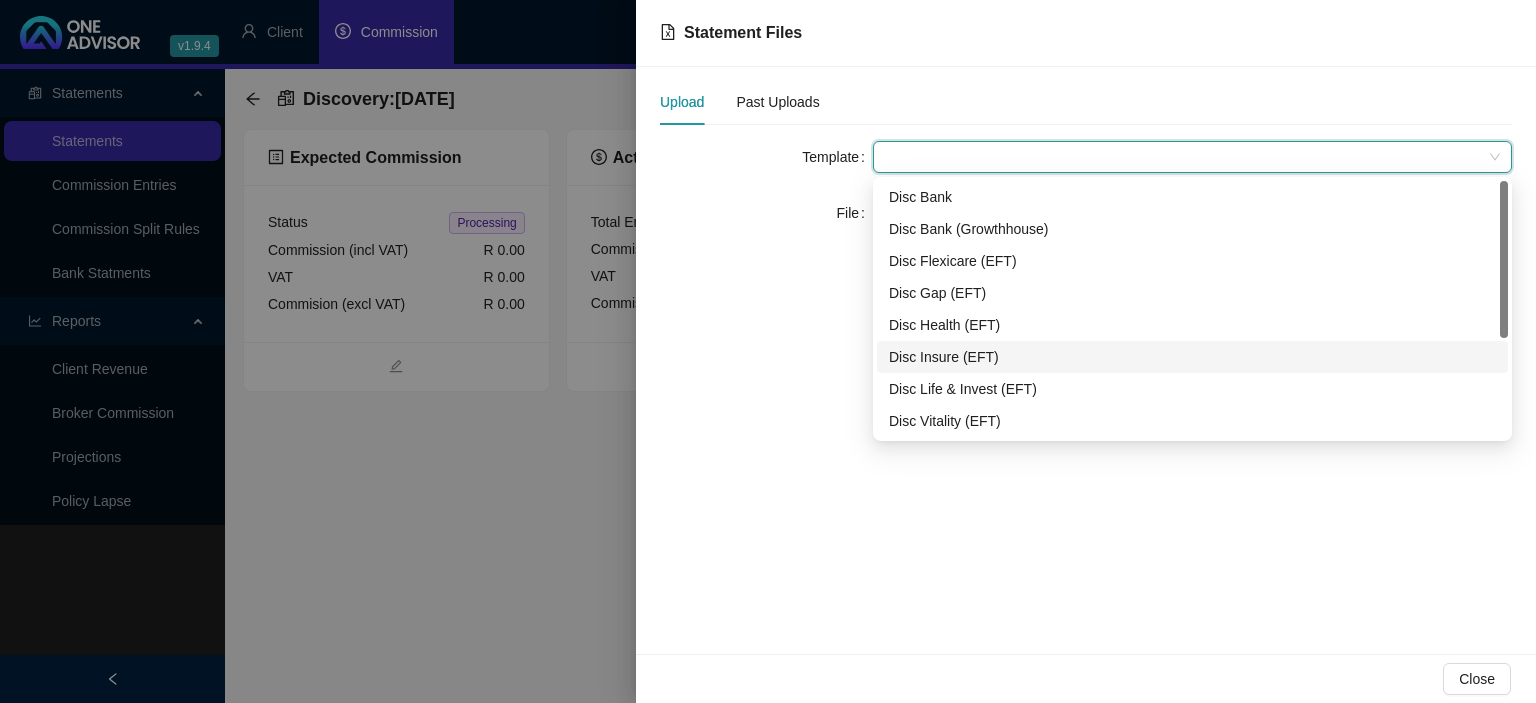 click on "Disc Insure (EFT)" at bounding box center [1192, 357] 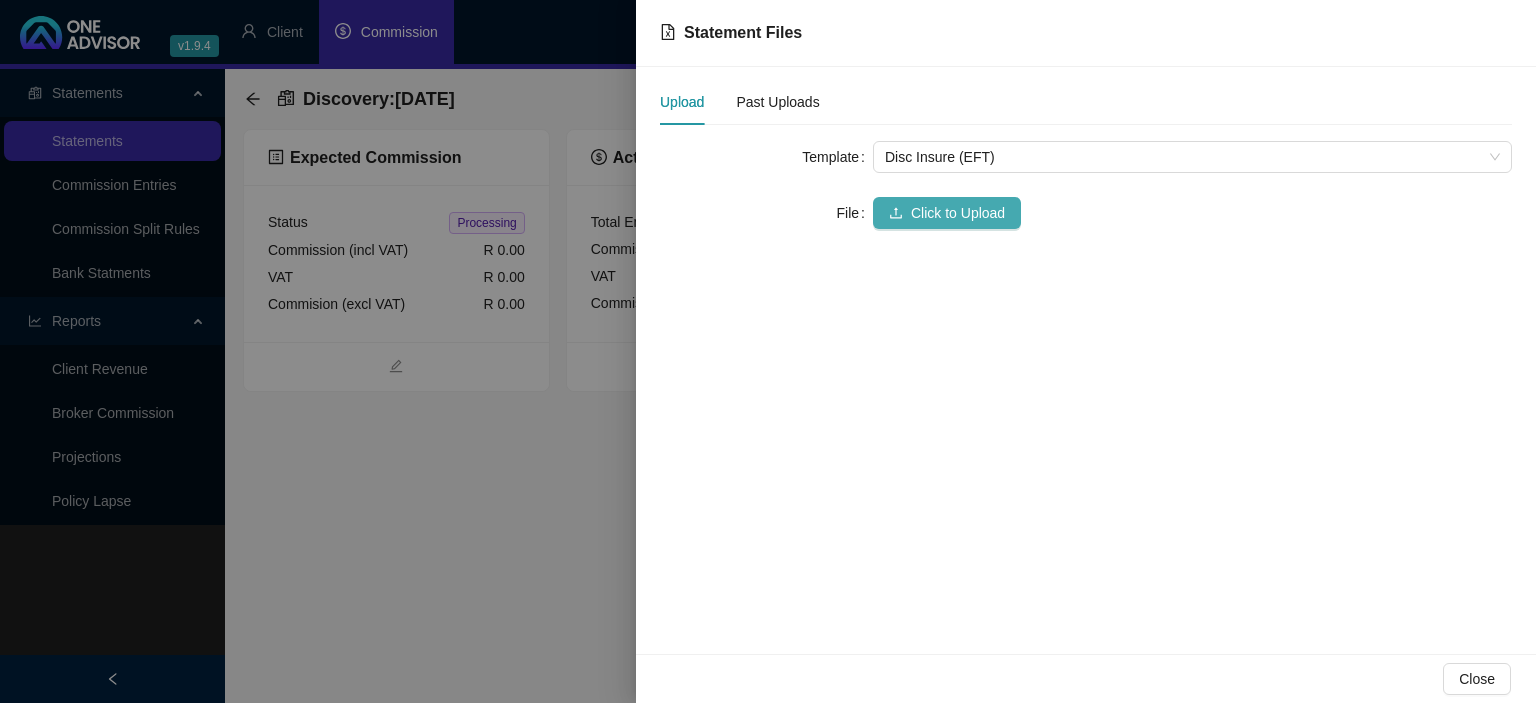 click on "Click to Upload" at bounding box center (958, 213) 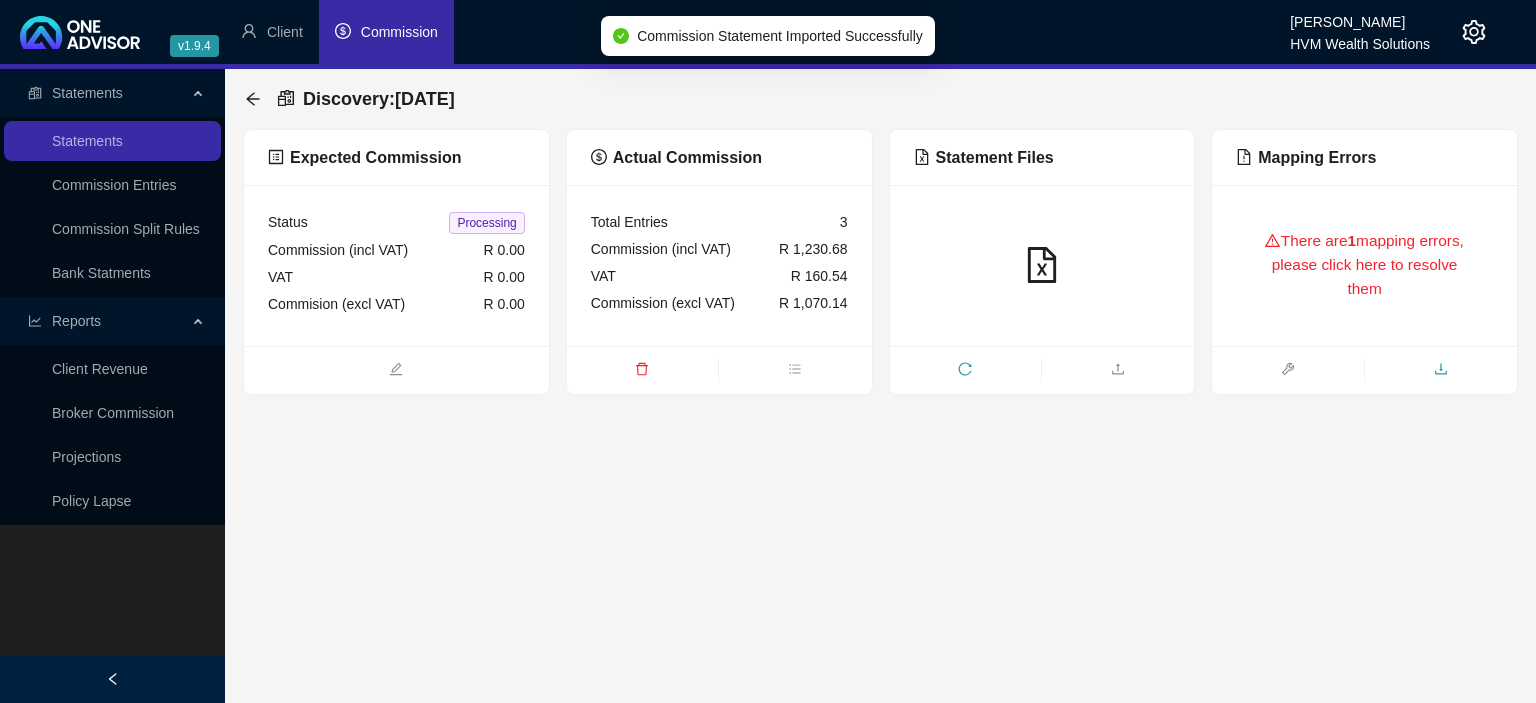 click 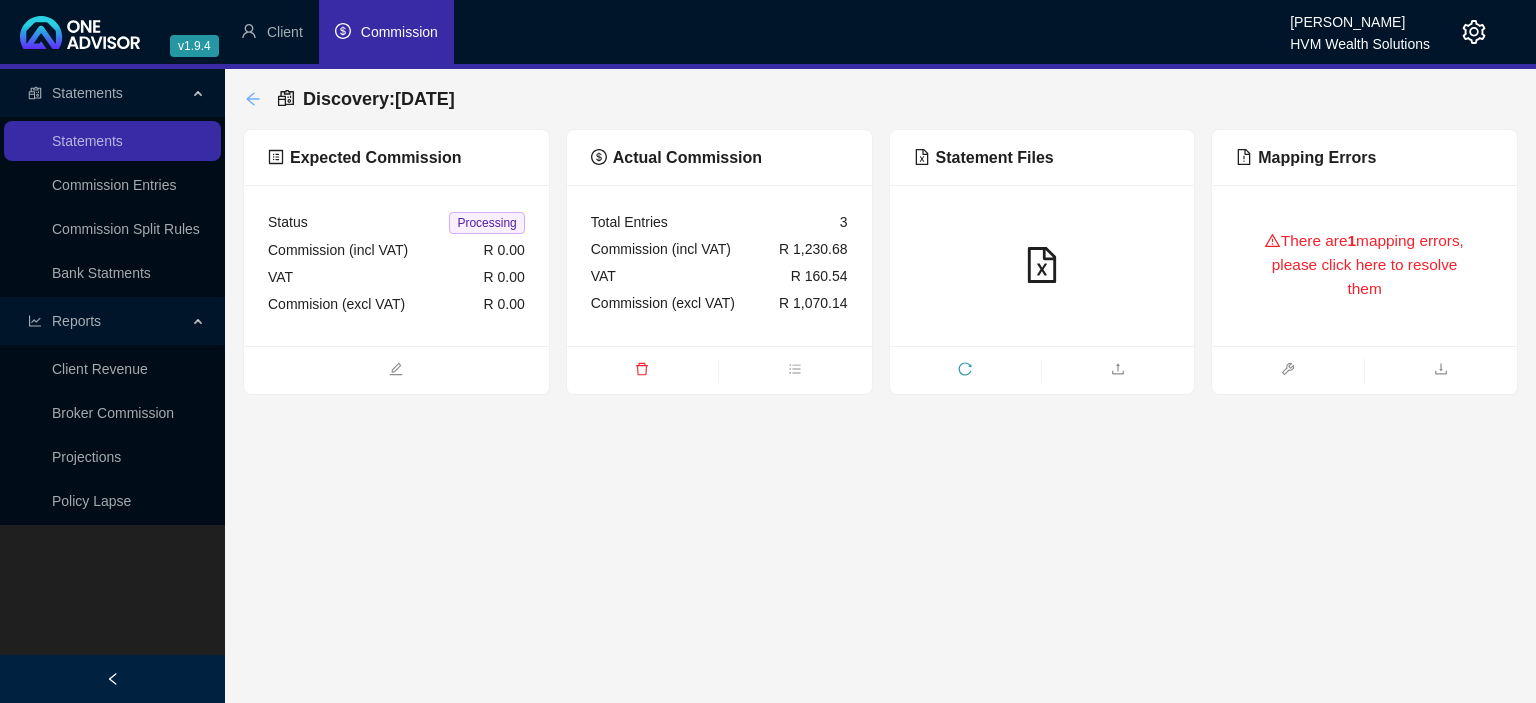 click 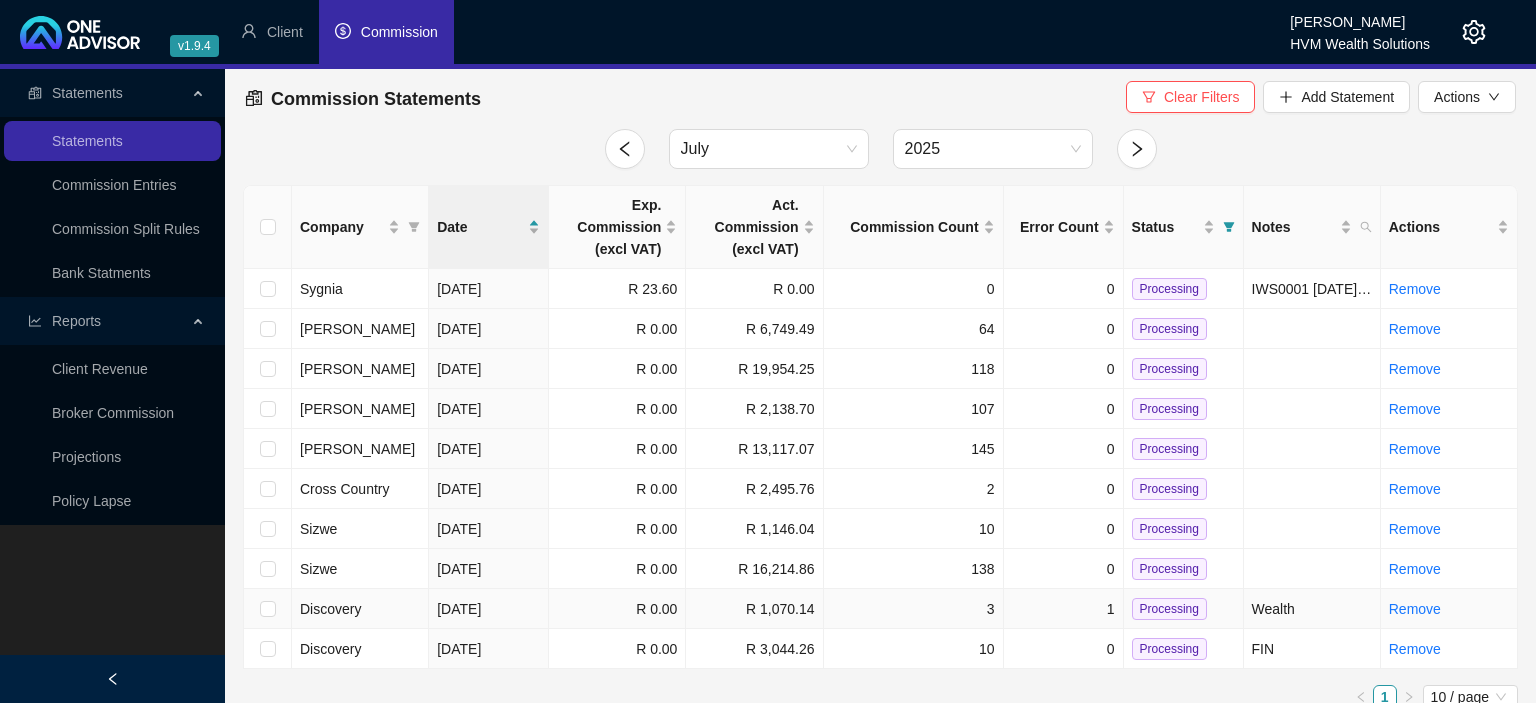 click on "Discovery" at bounding box center (360, 609) 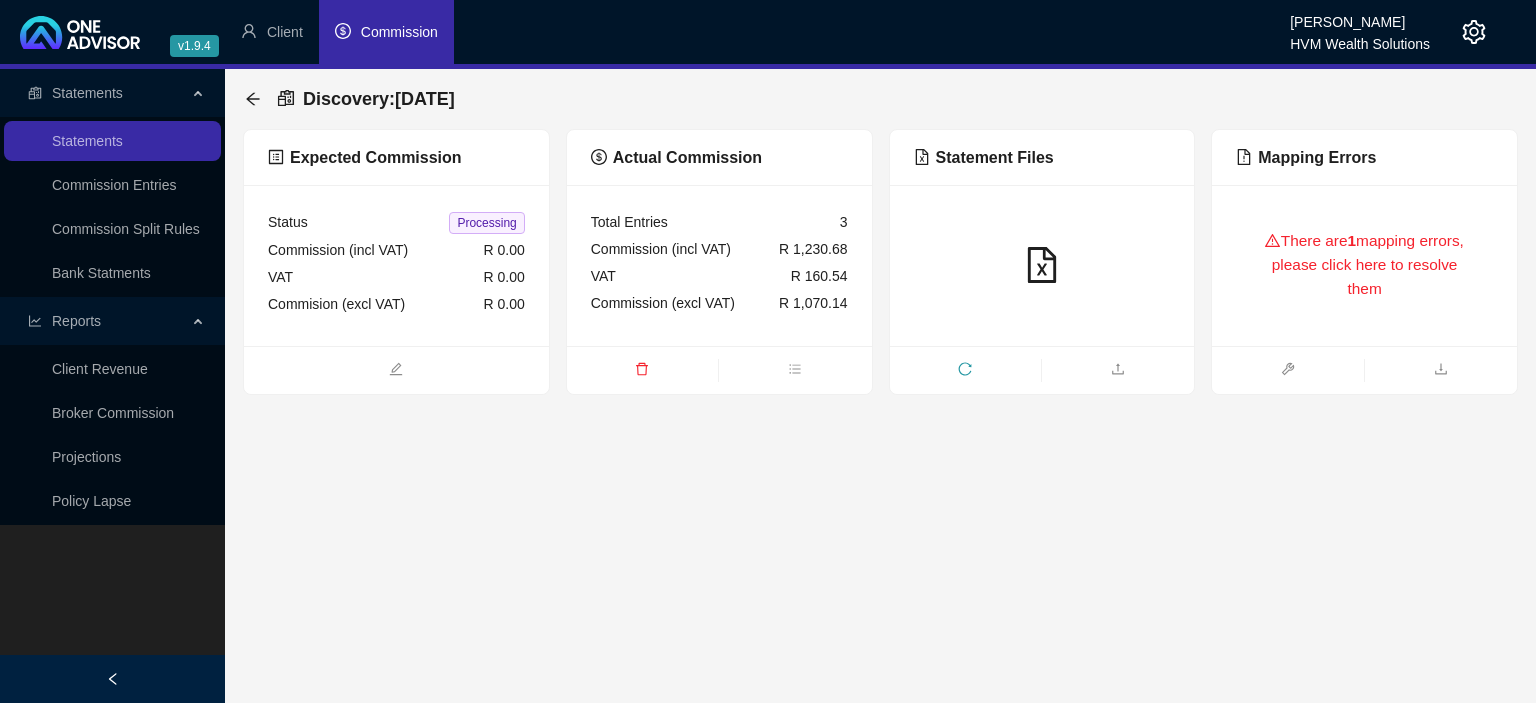click on "There are  1  mapping errors, please click here to resolve them" at bounding box center [1364, 265] 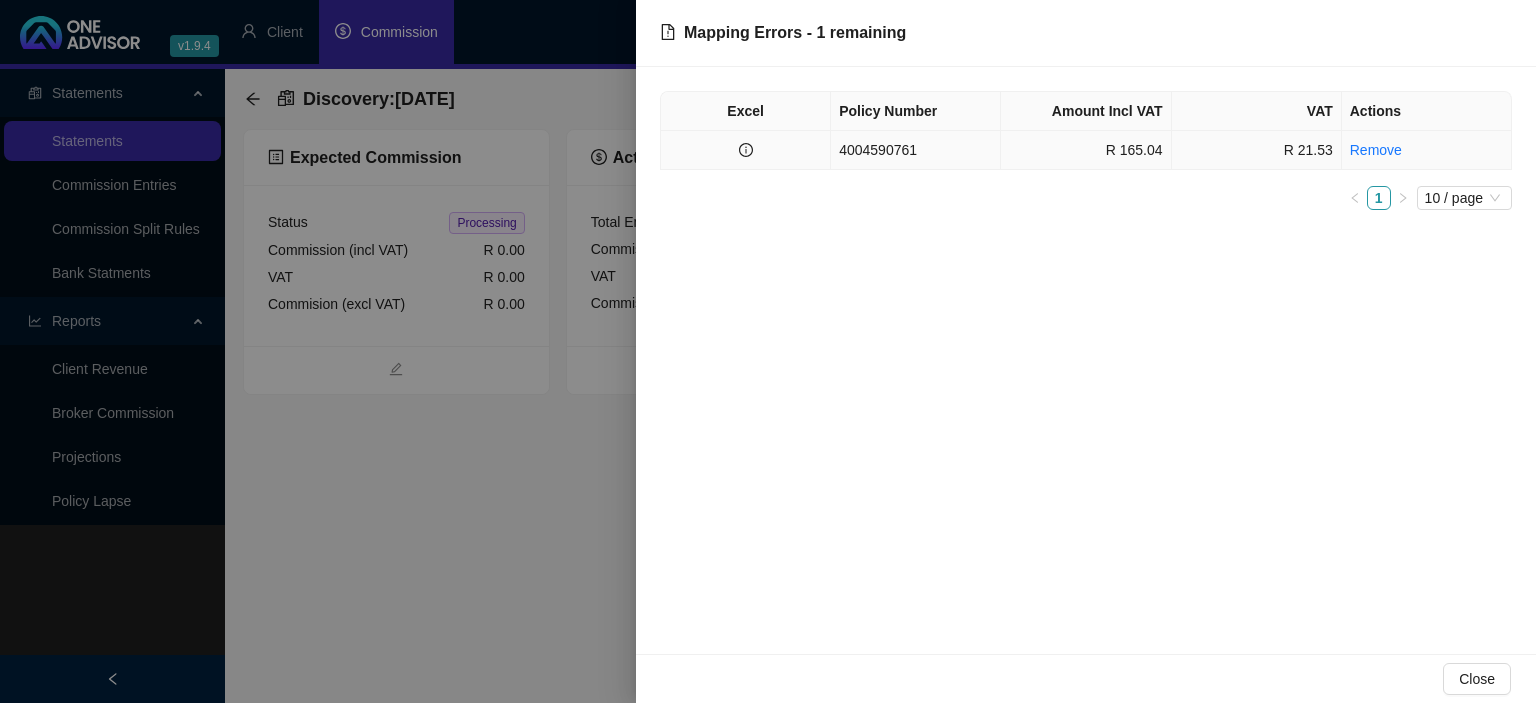 click on "4004590761" at bounding box center (916, 150) 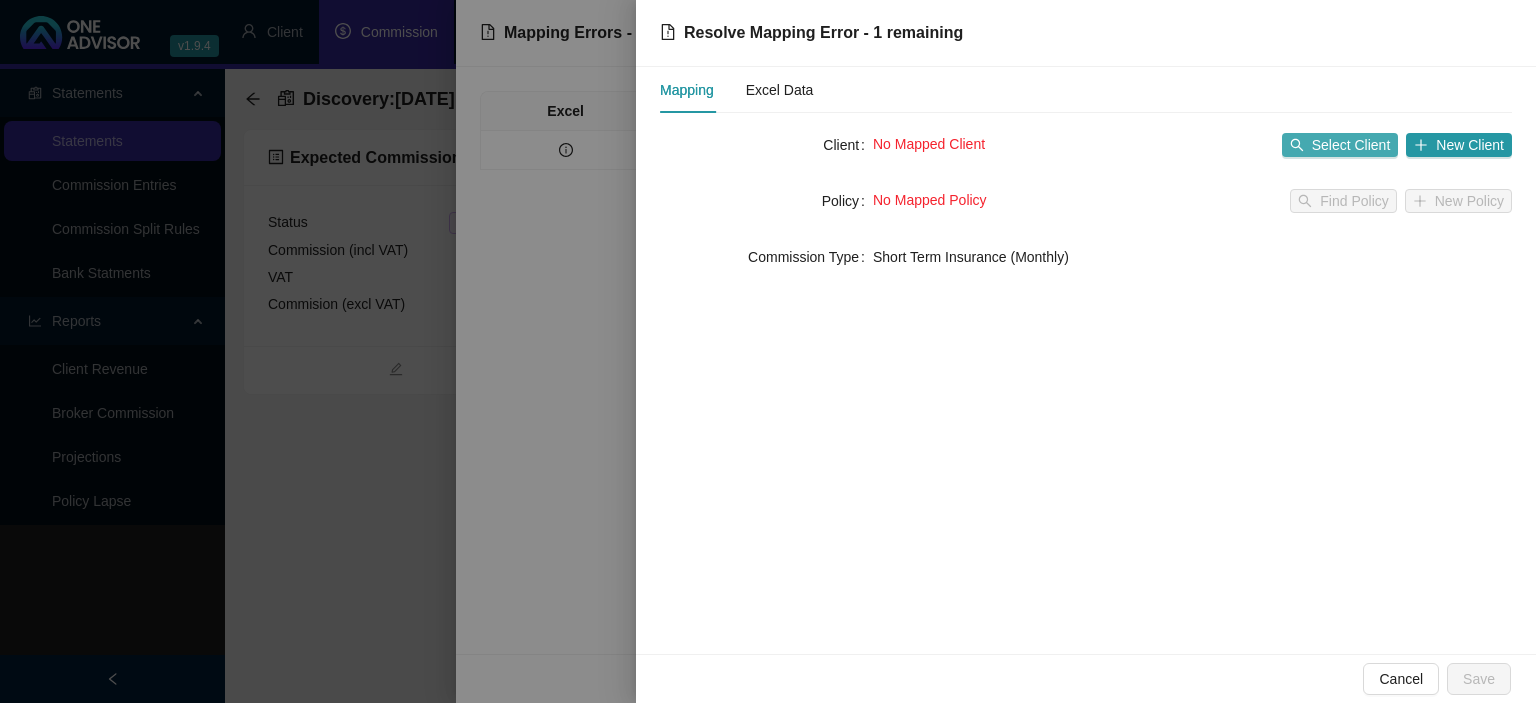 click on "Select Client" at bounding box center (1351, 145) 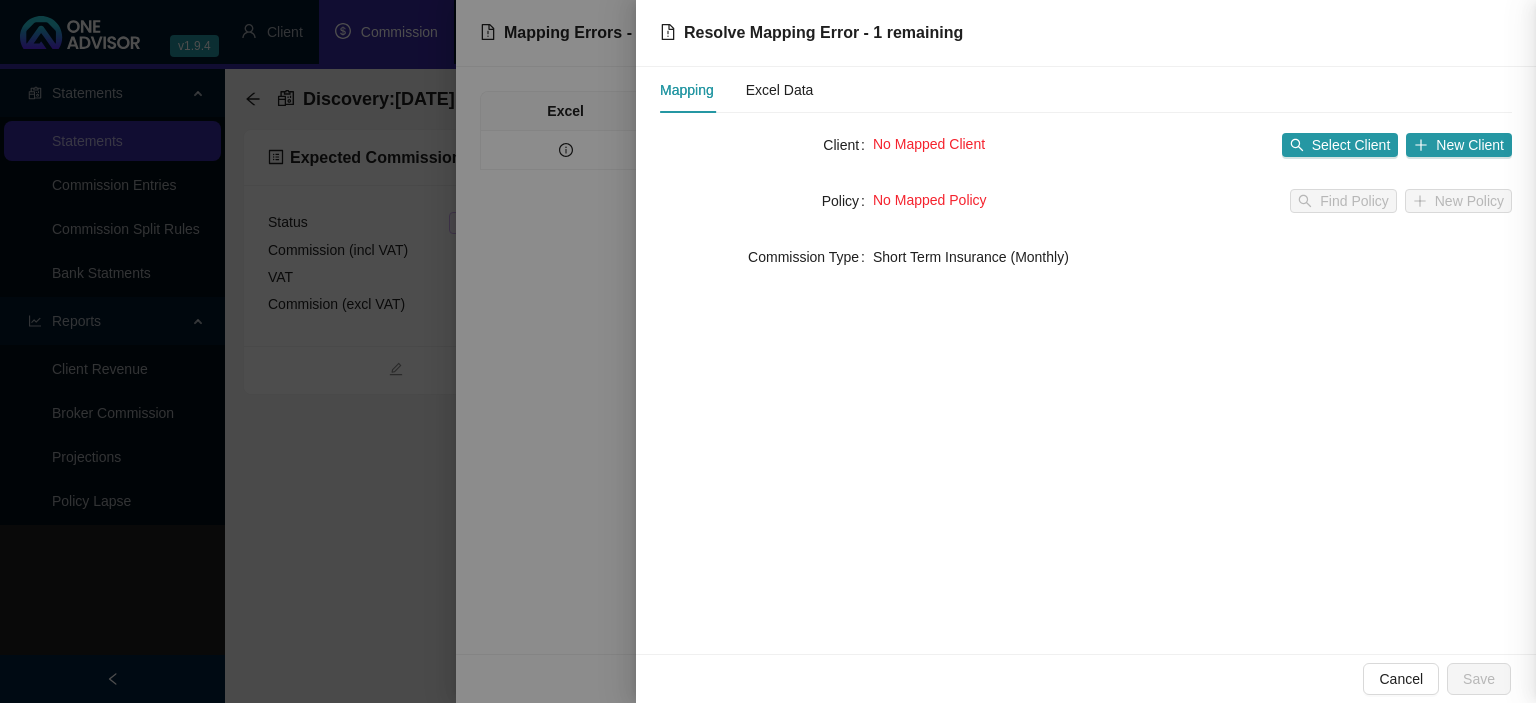 click on "Surname :  [PERSON_NAME],[GEOGRAPHIC_DATA]" at bounding box center [1986, 141] 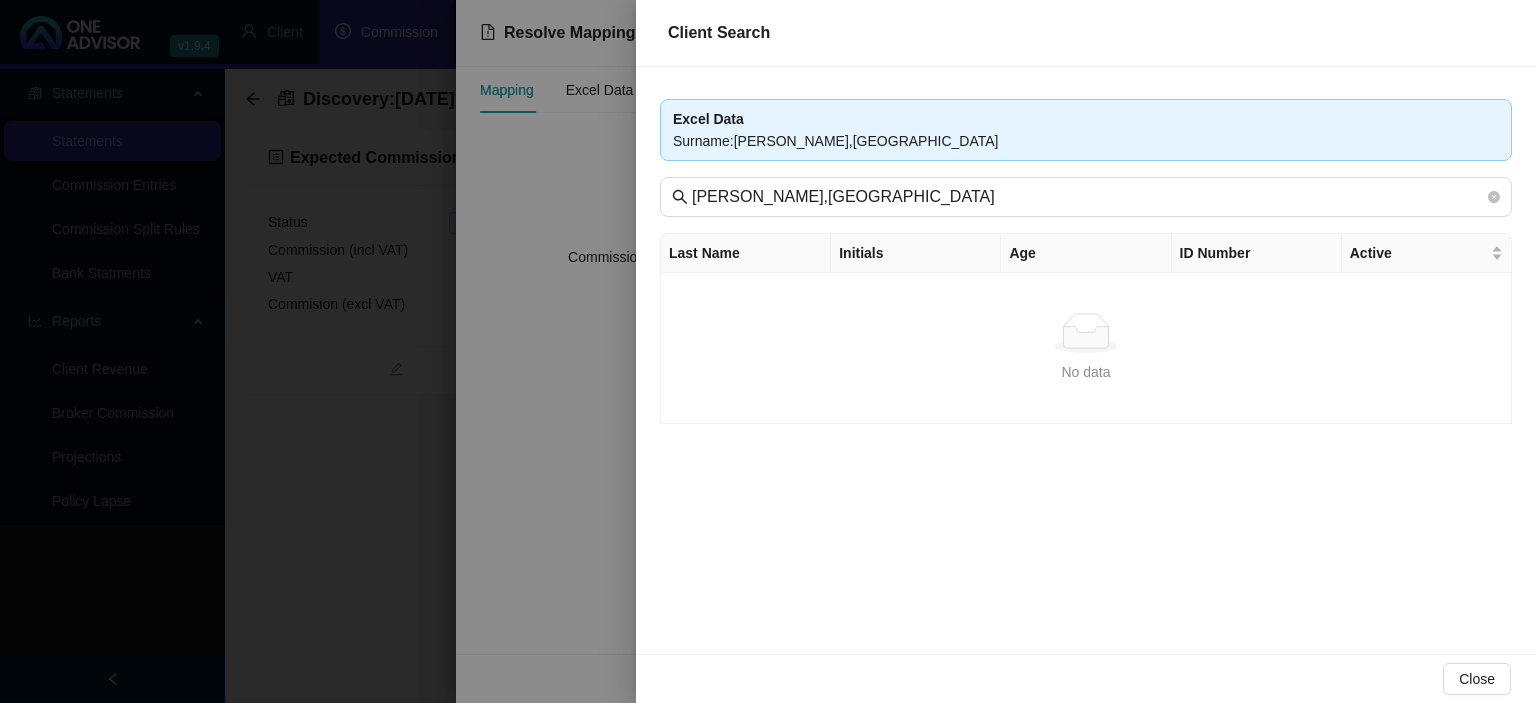 drag, startPoint x: 617, startPoint y: 353, endPoint x: 942, endPoint y: 278, distance: 333.5416 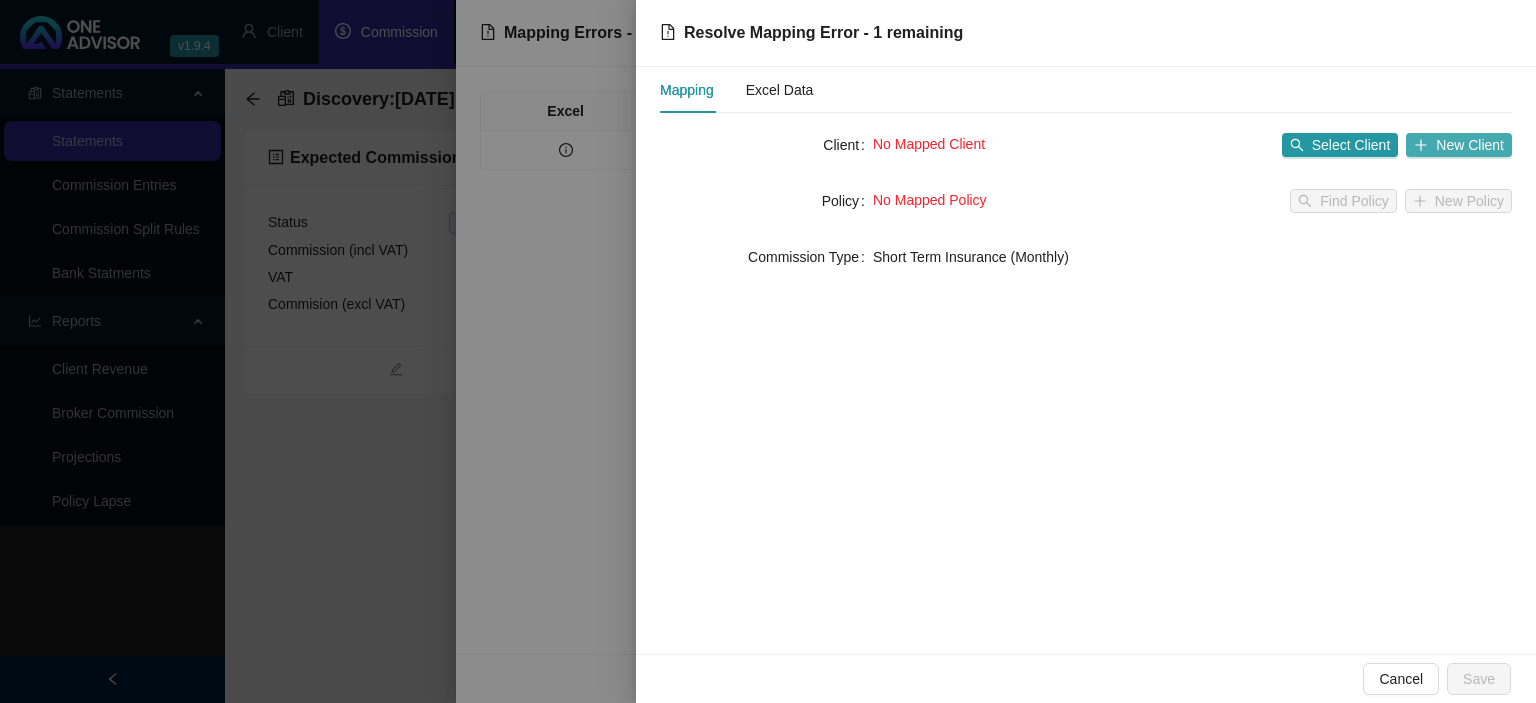 click on "New Client" at bounding box center (1470, 145) 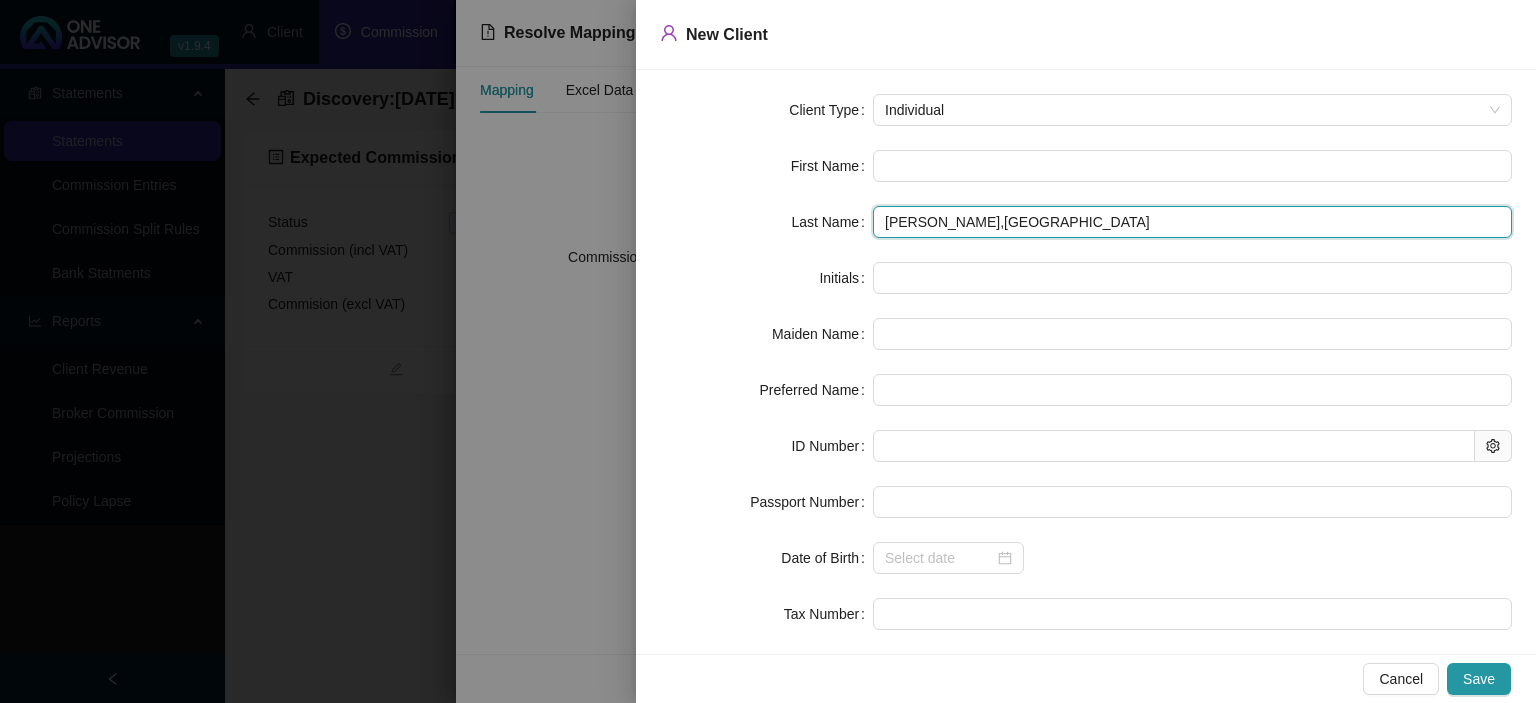drag, startPoint x: 918, startPoint y: 225, endPoint x: 1094, endPoint y: 226, distance: 176.00284 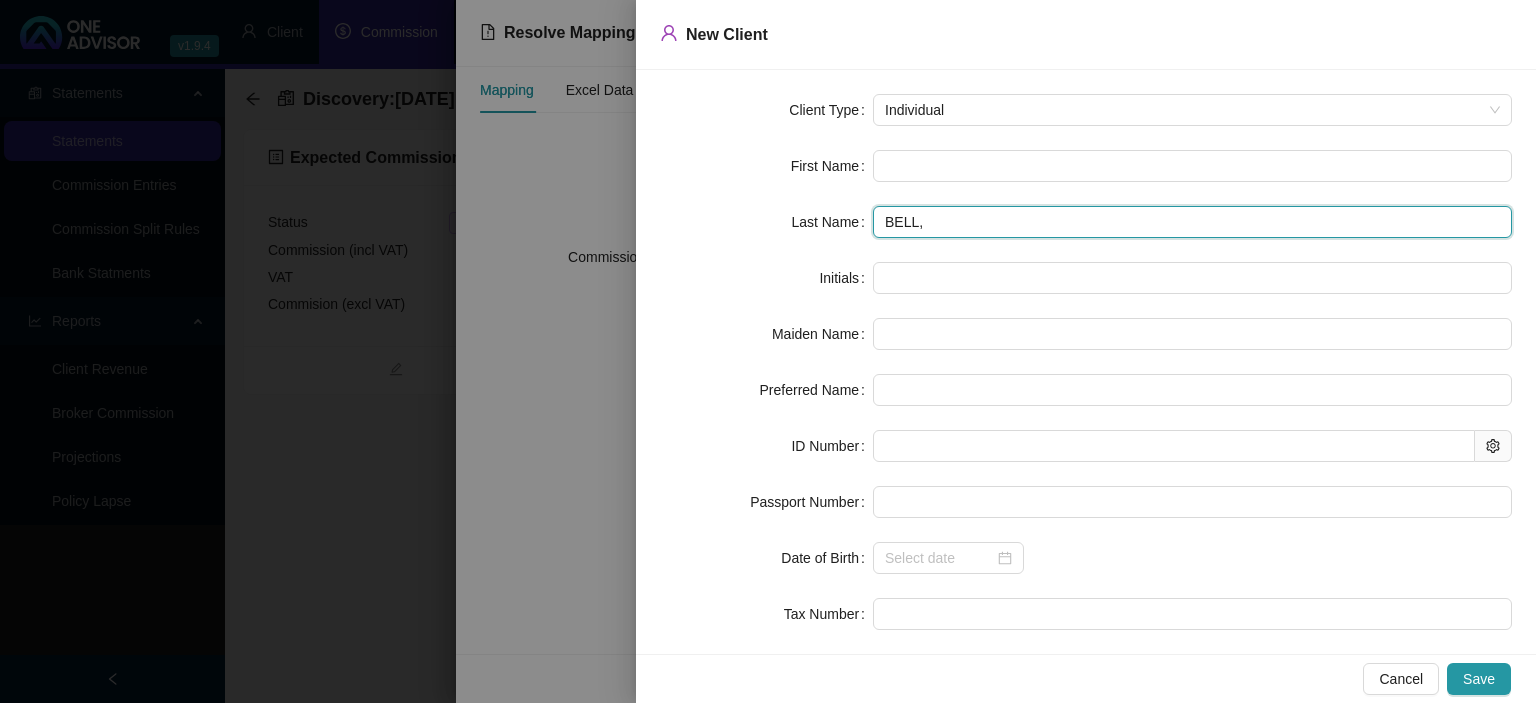 type on "BELL" 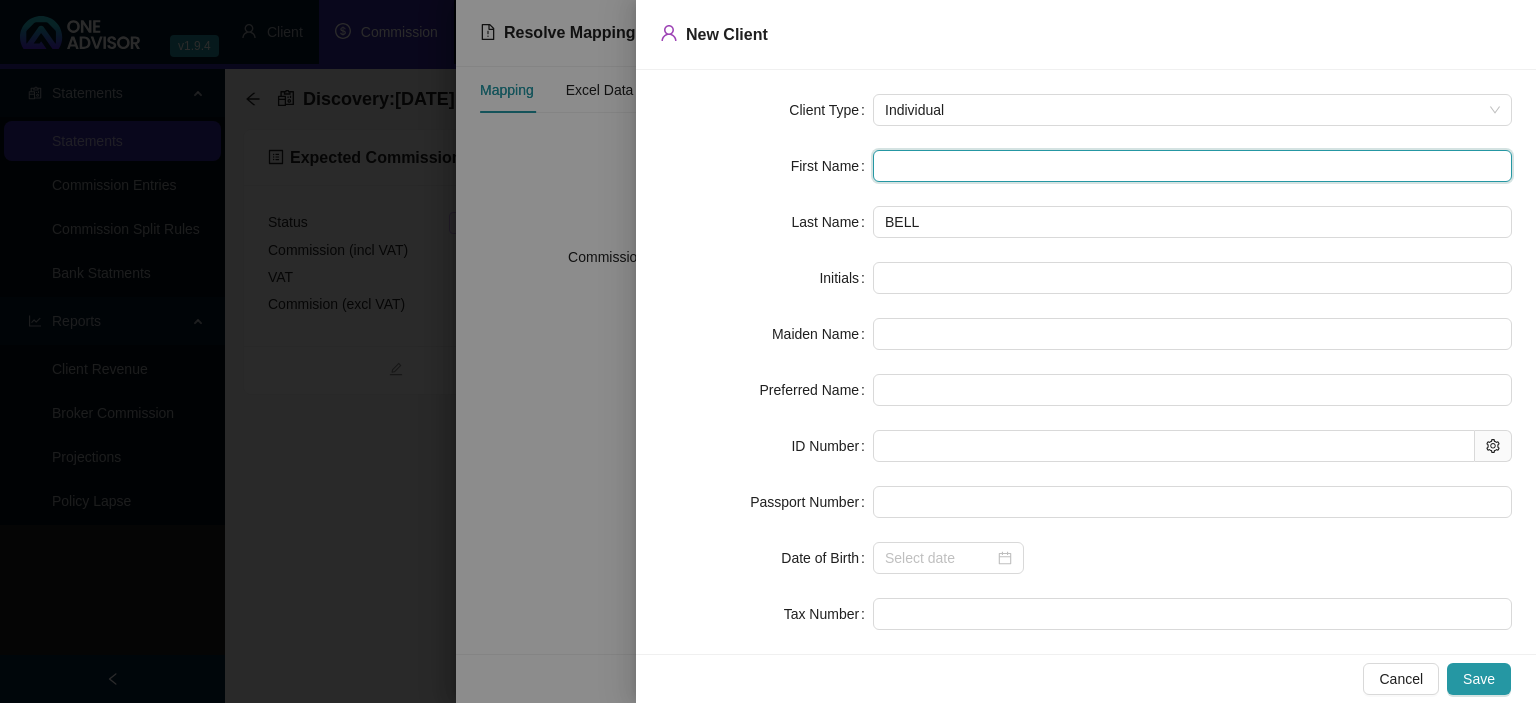 click at bounding box center (1192, 166) 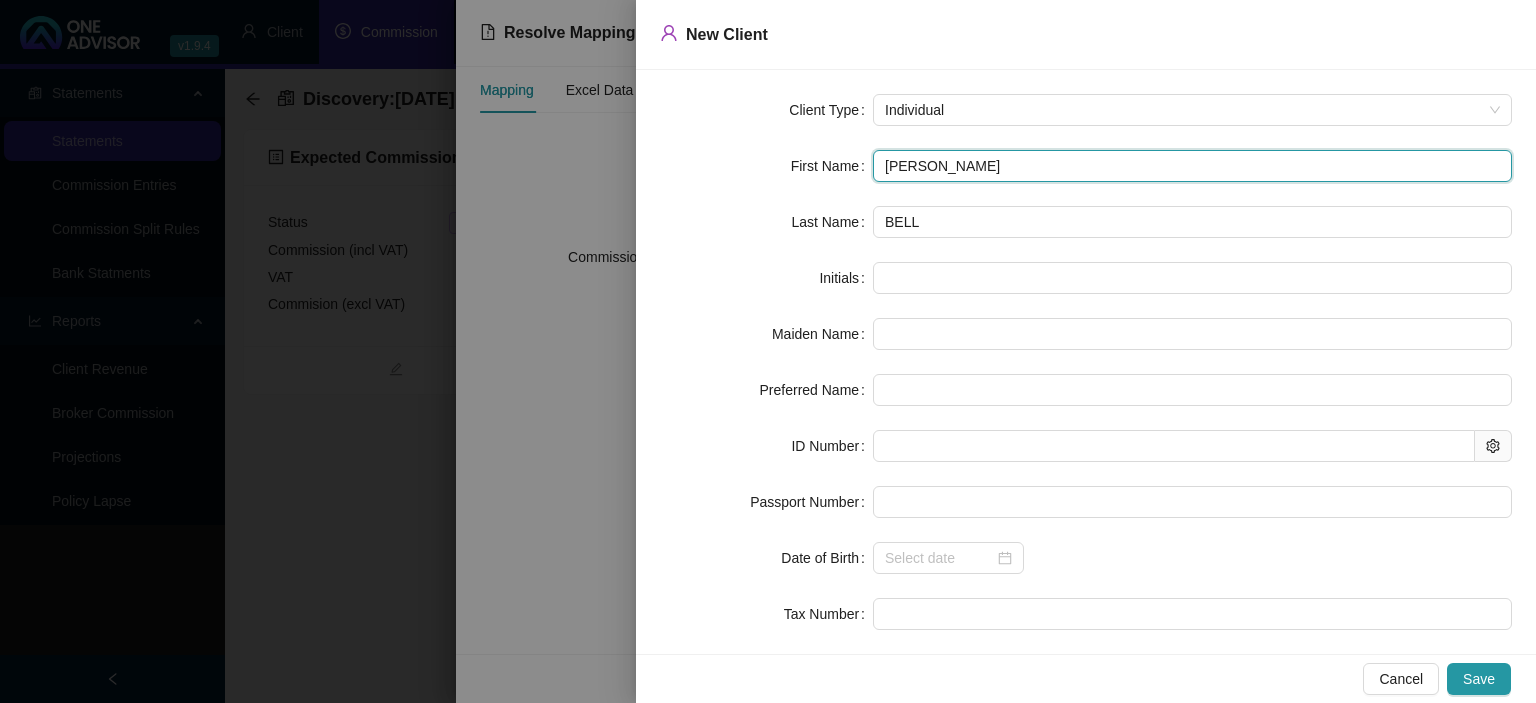 type on "KA" 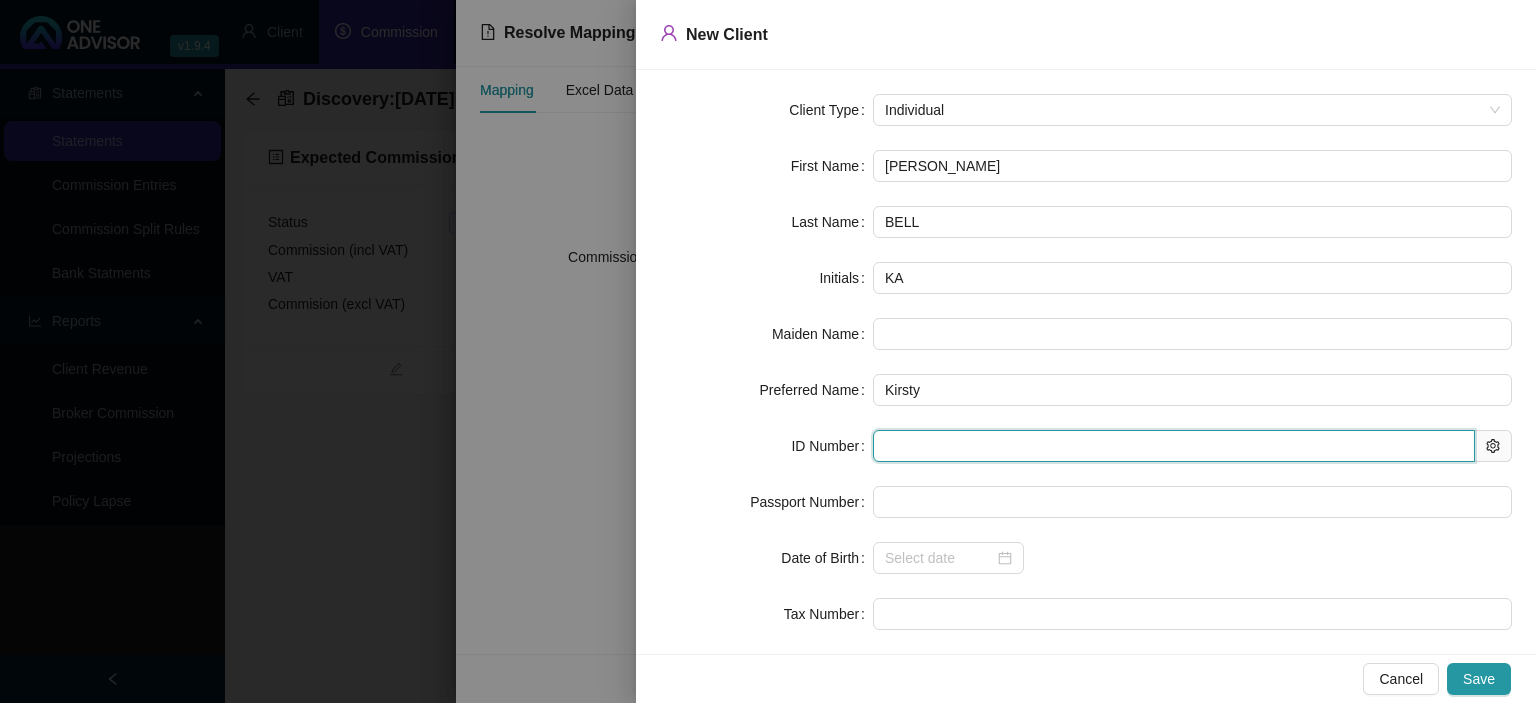 click at bounding box center [1174, 446] 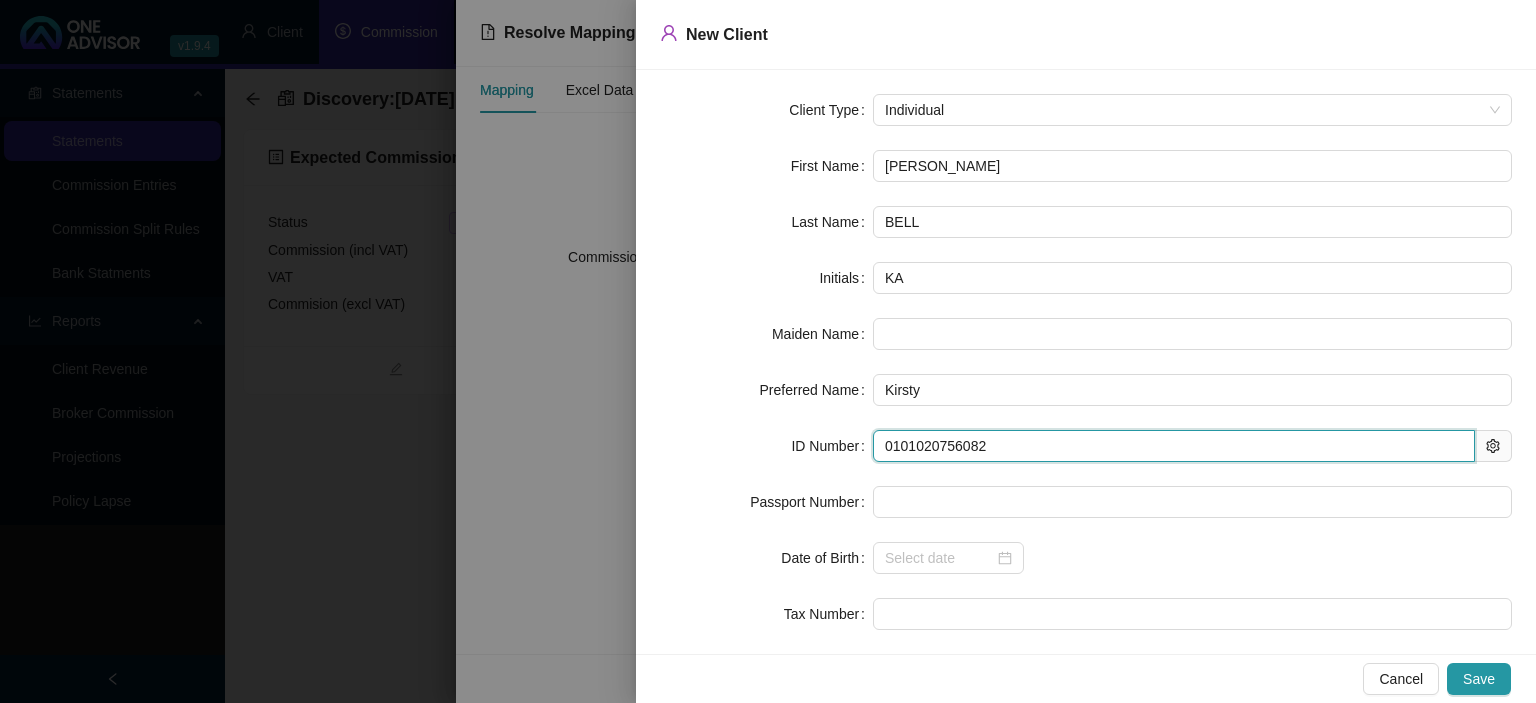 type on "[DATE]" 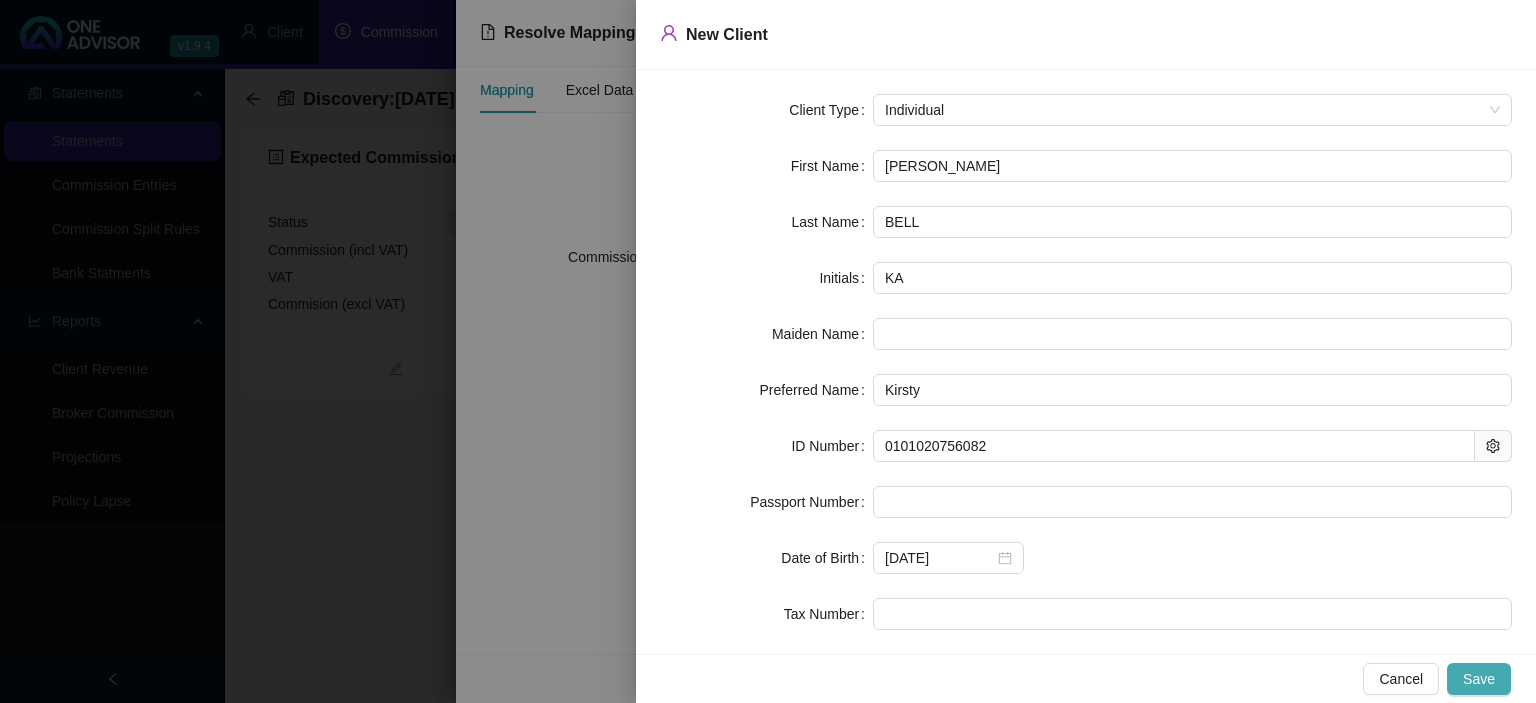 click on "Save" at bounding box center [1479, 679] 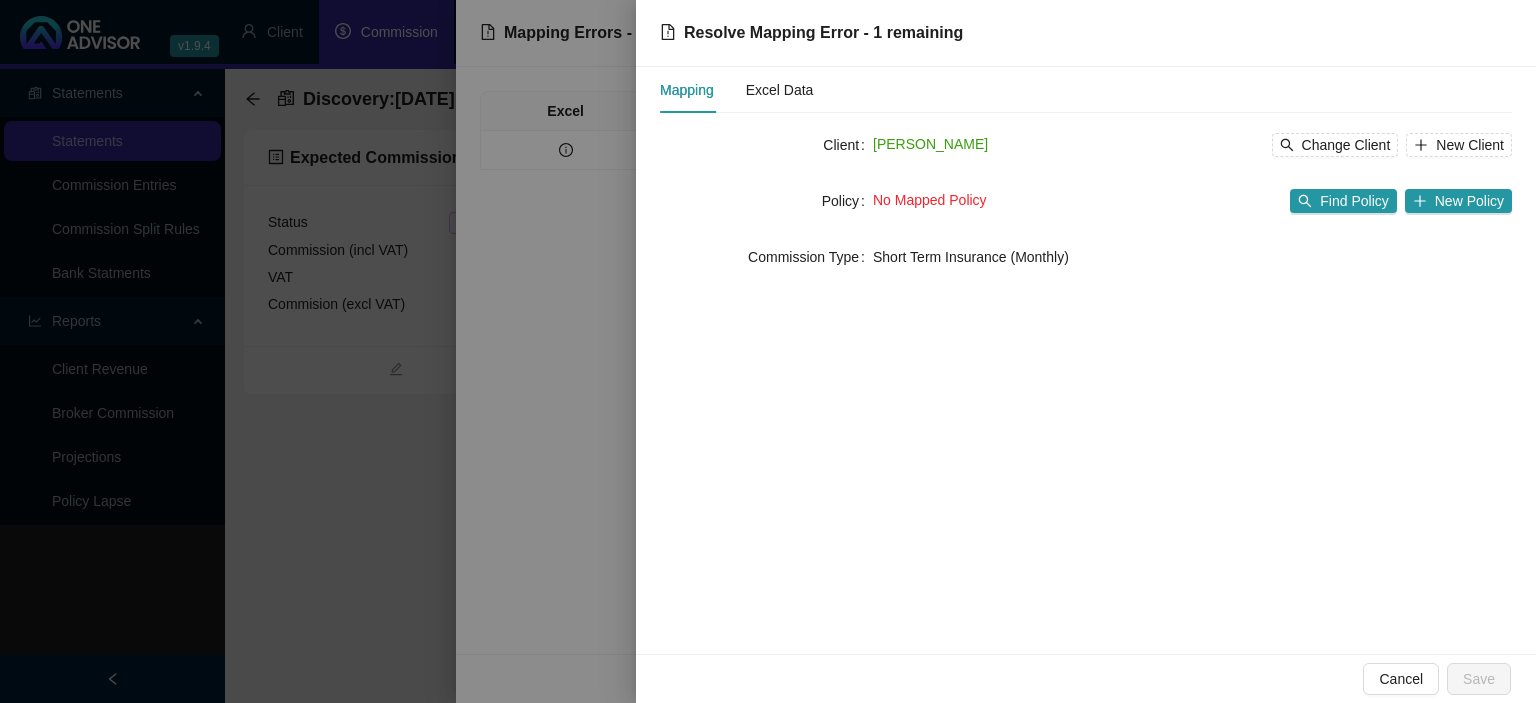 click on "No Mapped Policy Find Policy New Policy" at bounding box center [1192, 201] 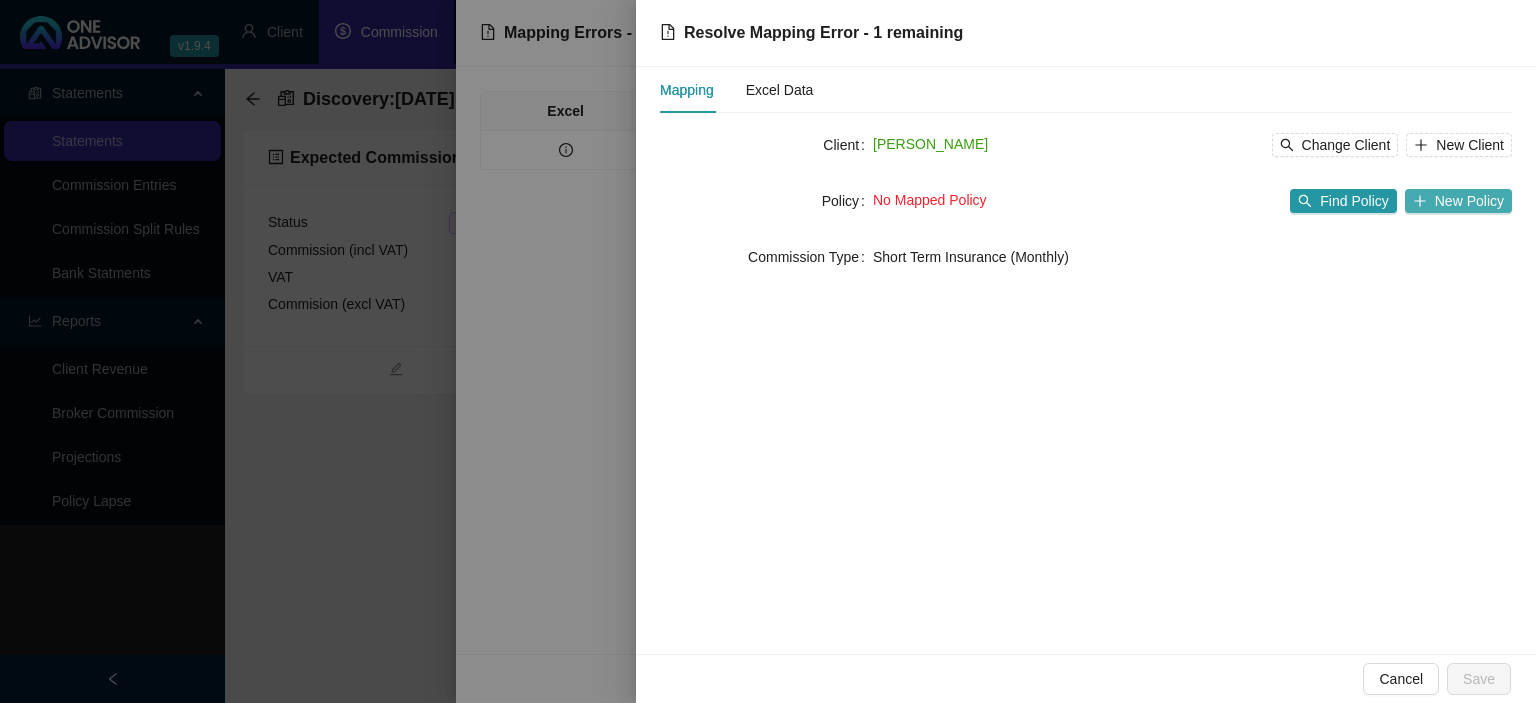 click 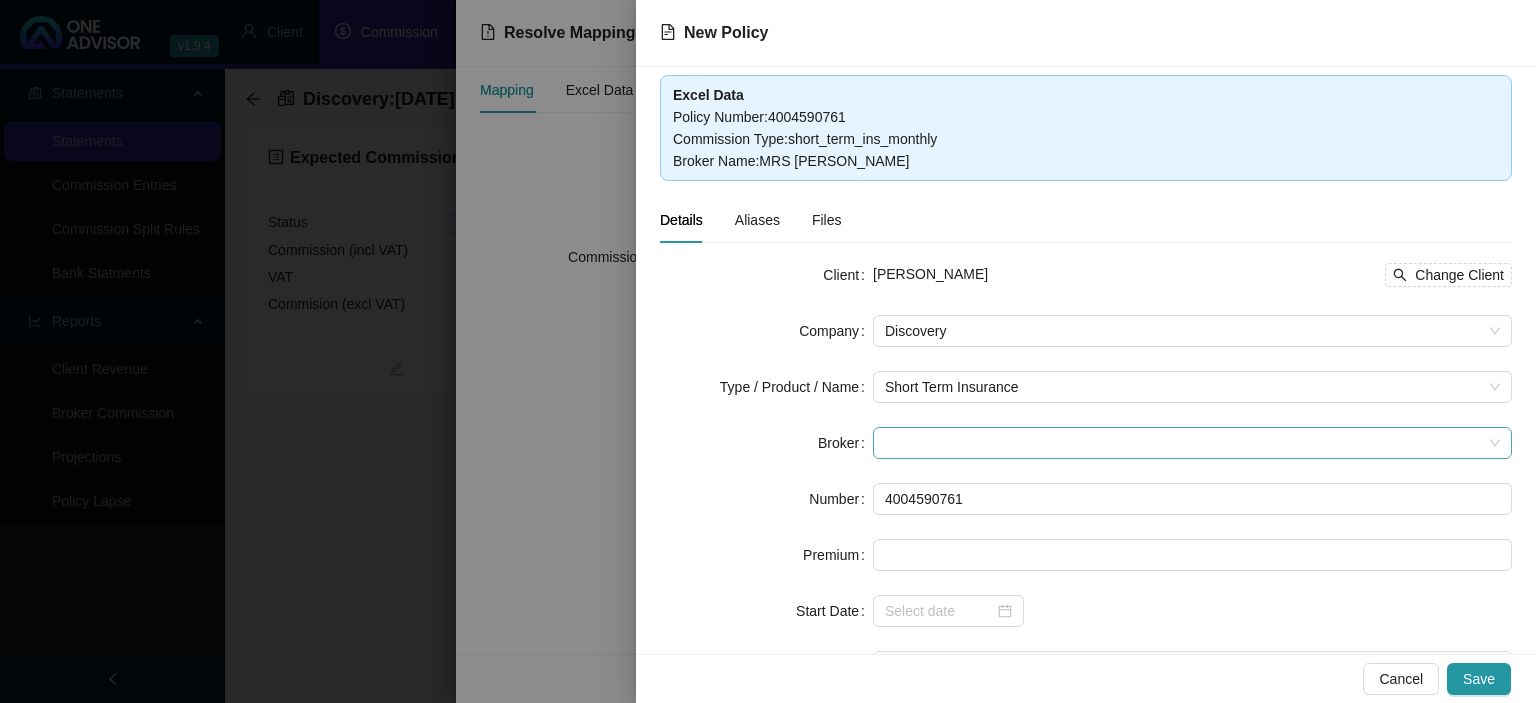 click at bounding box center (1192, 443) 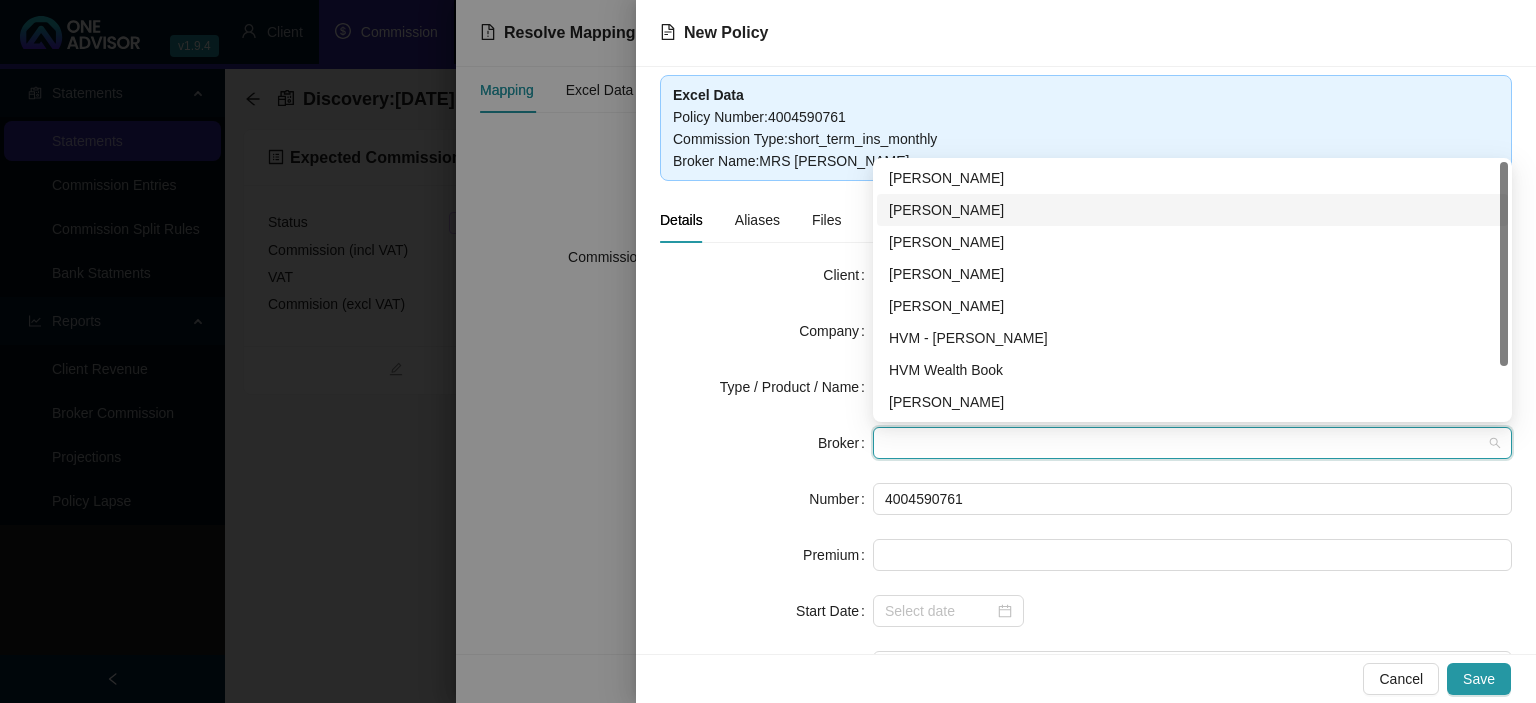 click on "[PERSON_NAME]" at bounding box center [1192, 210] 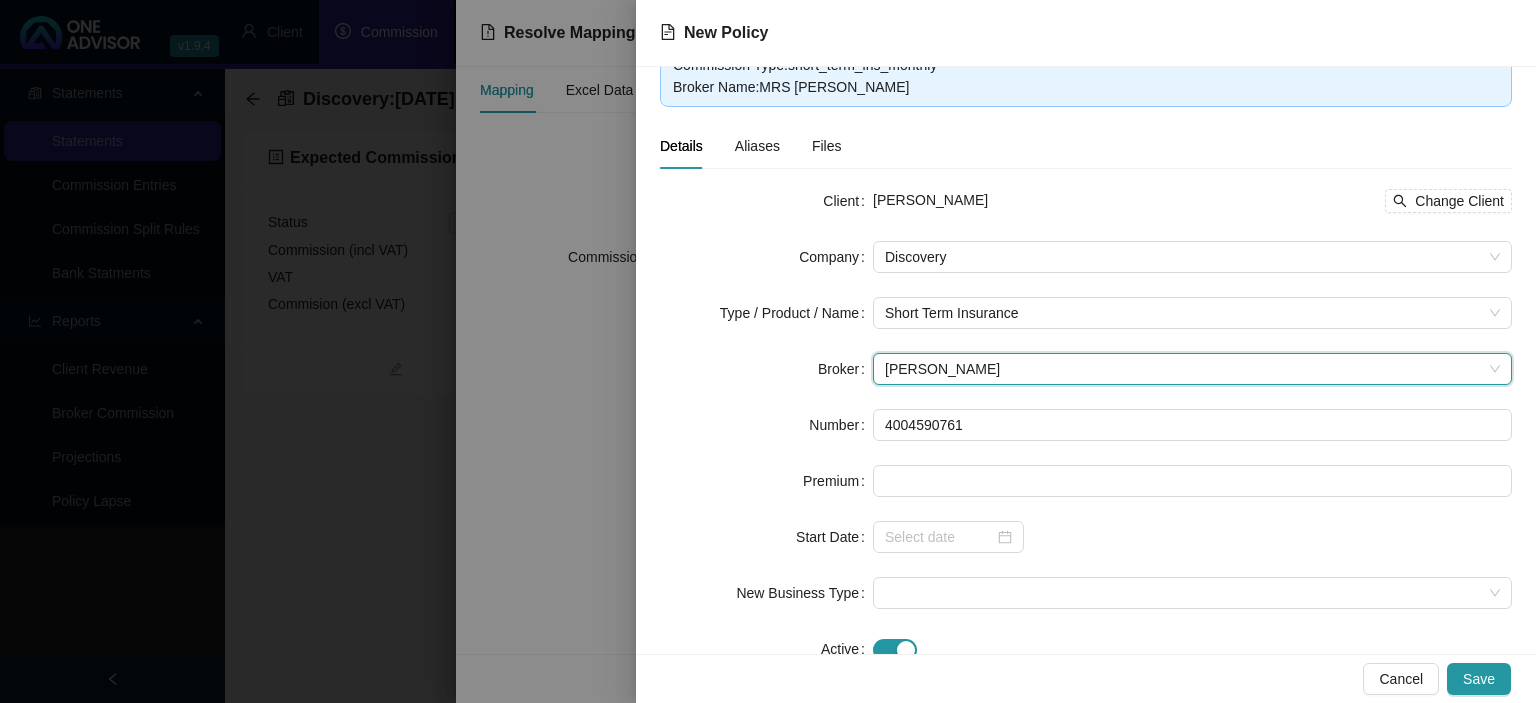 scroll, scrollTop: 132, scrollLeft: 0, axis: vertical 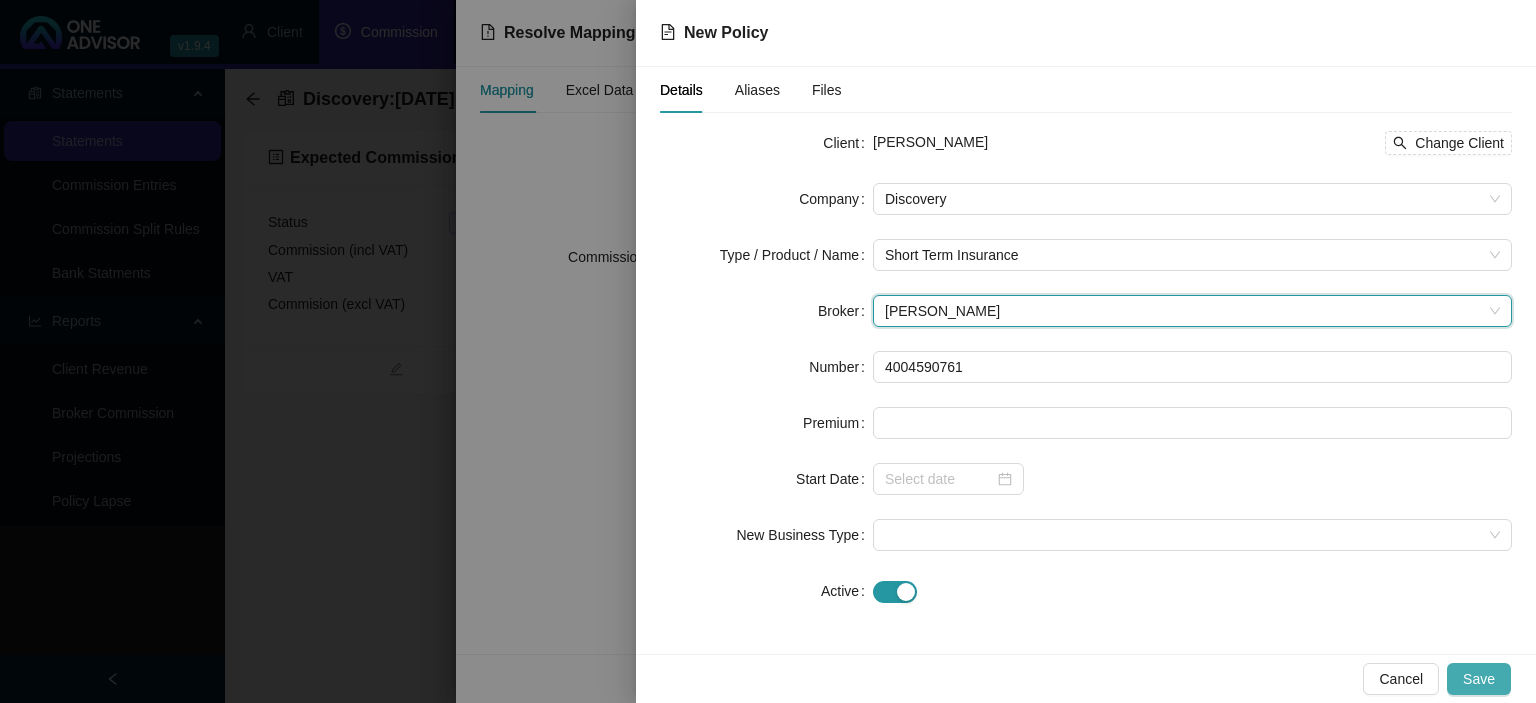 click on "Save" at bounding box center (1479, 679) 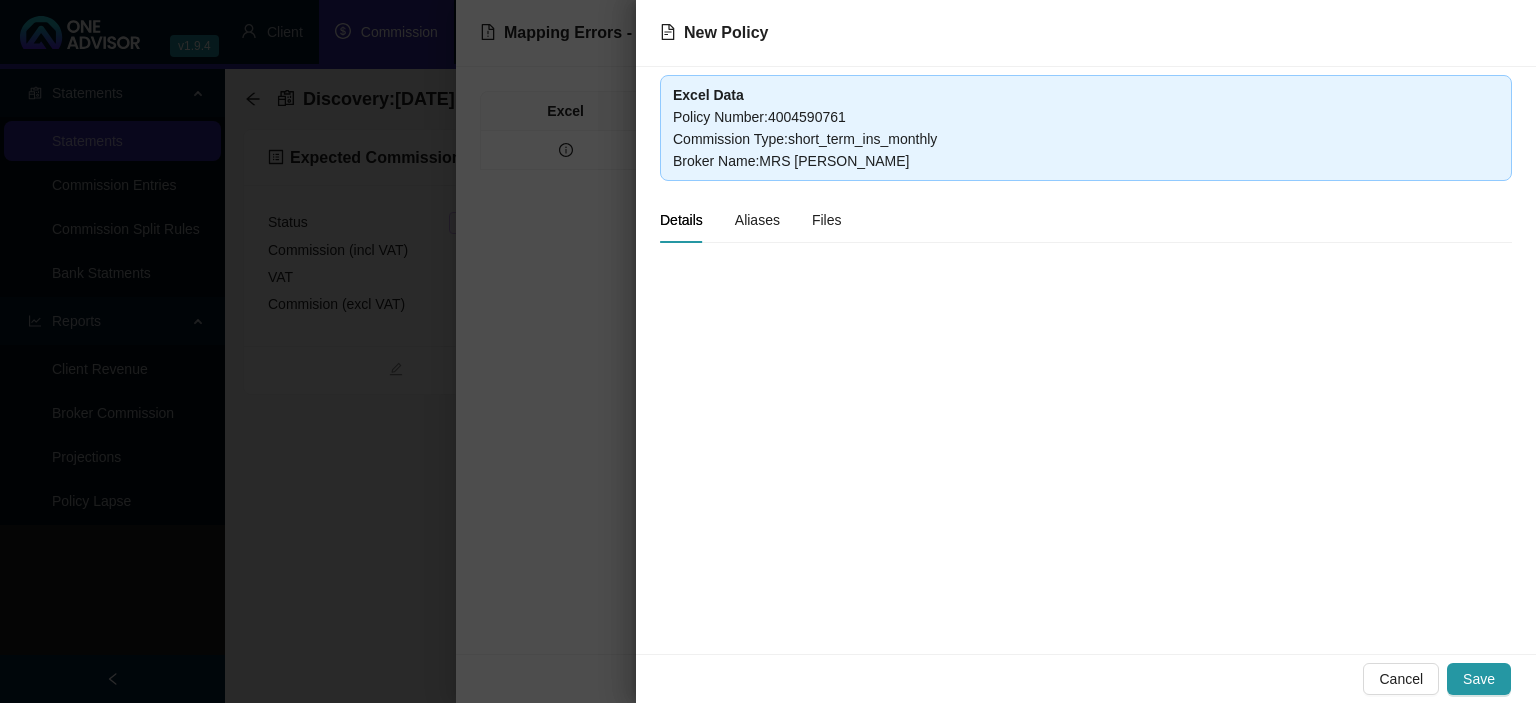 scroll, scrollTop: 0, scrollLeft: 0, axis: both 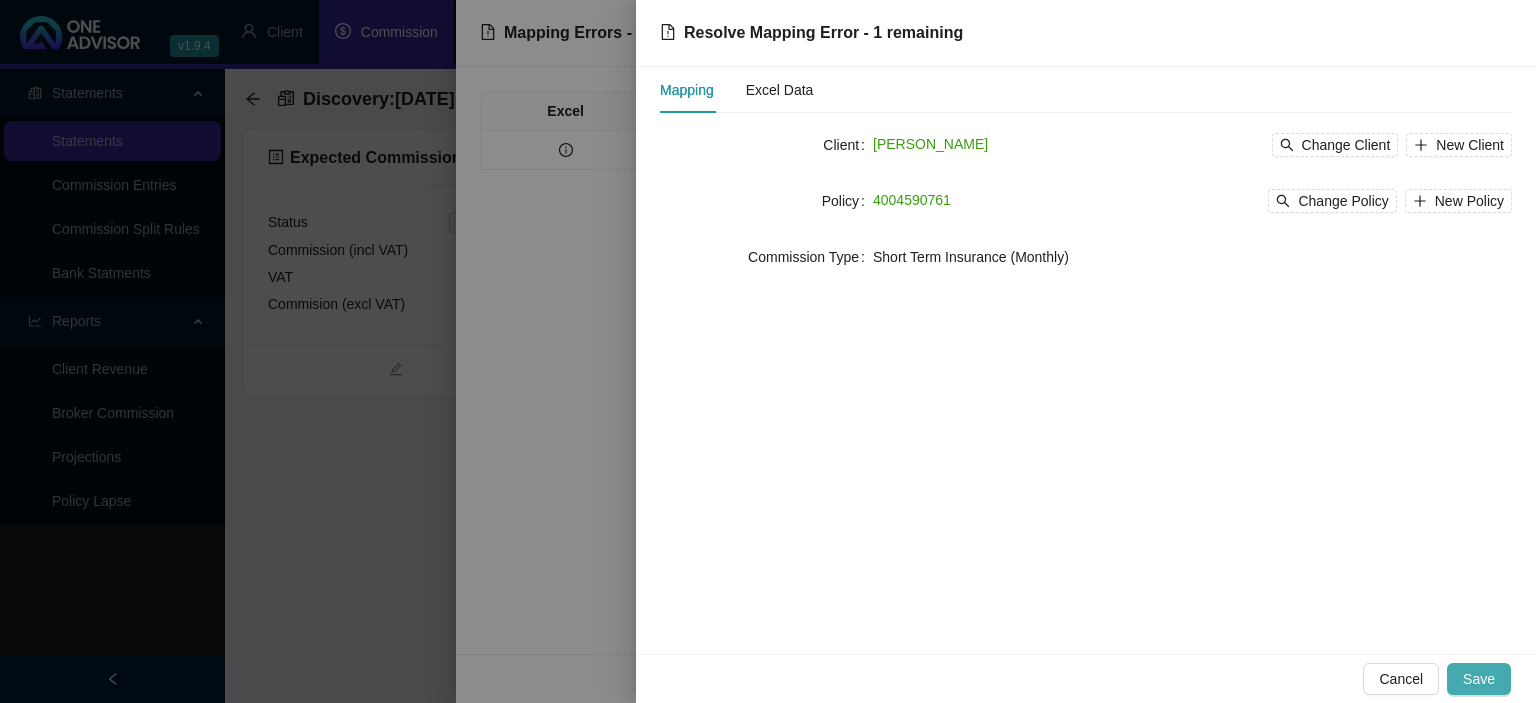 click on "Save" at bounding box center [1479, 679] 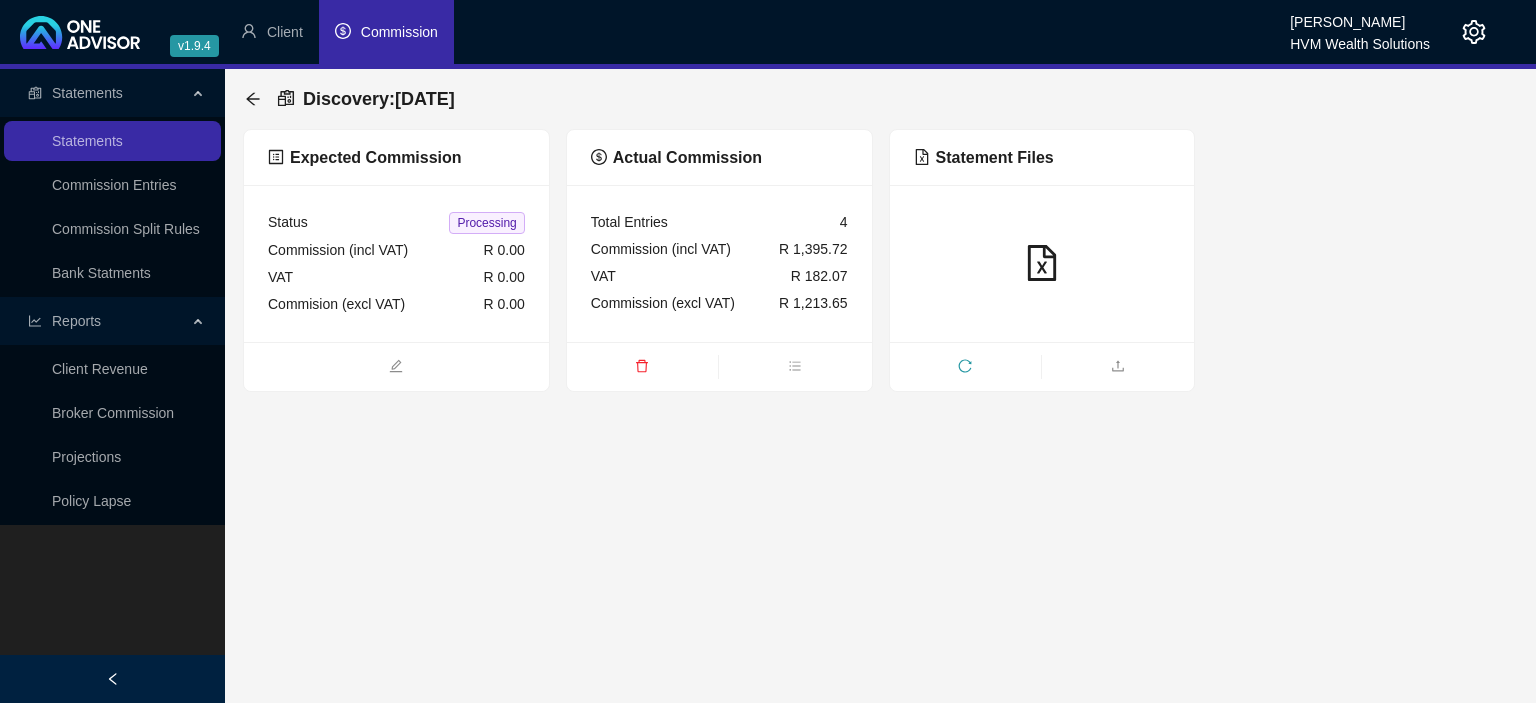 click on "Discovery :  [DATE]" at bounding box center [880, 99] 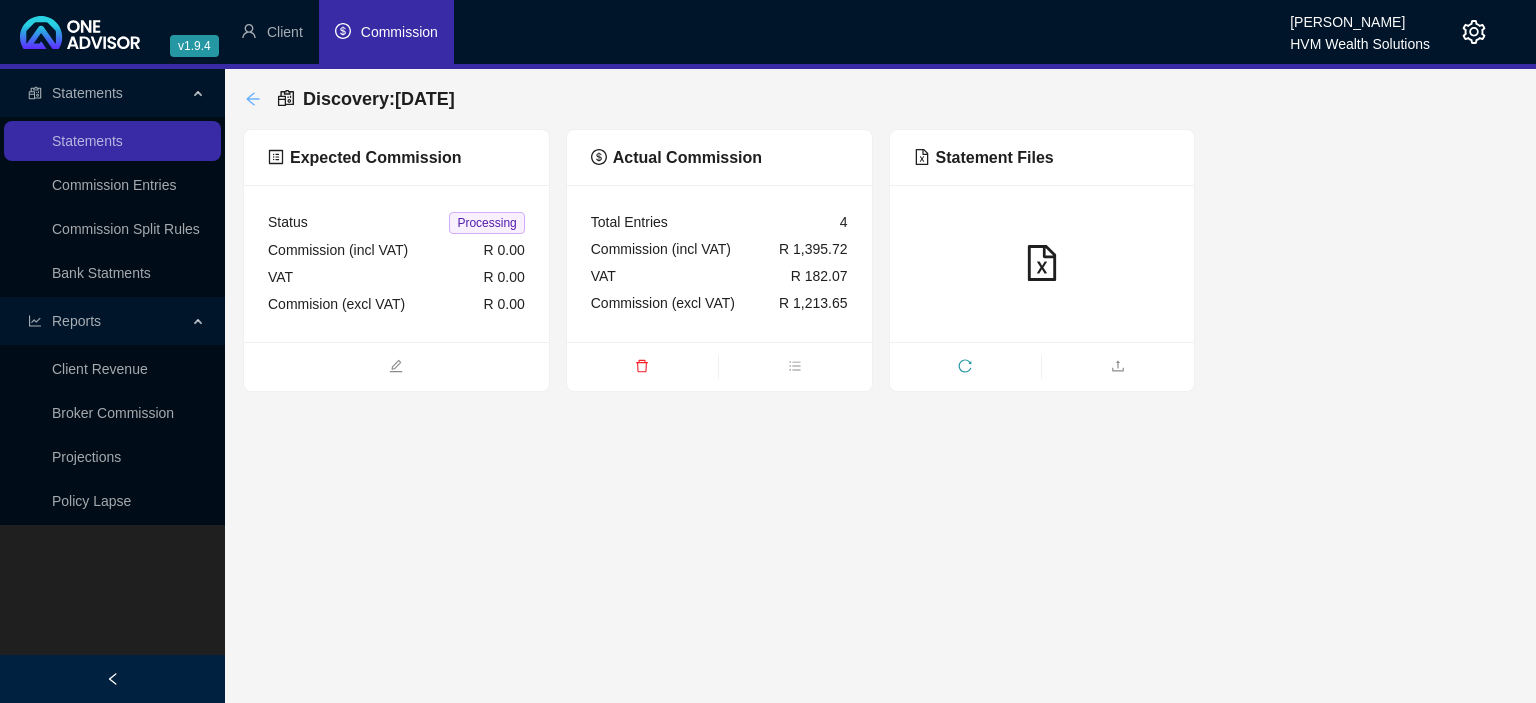 click 